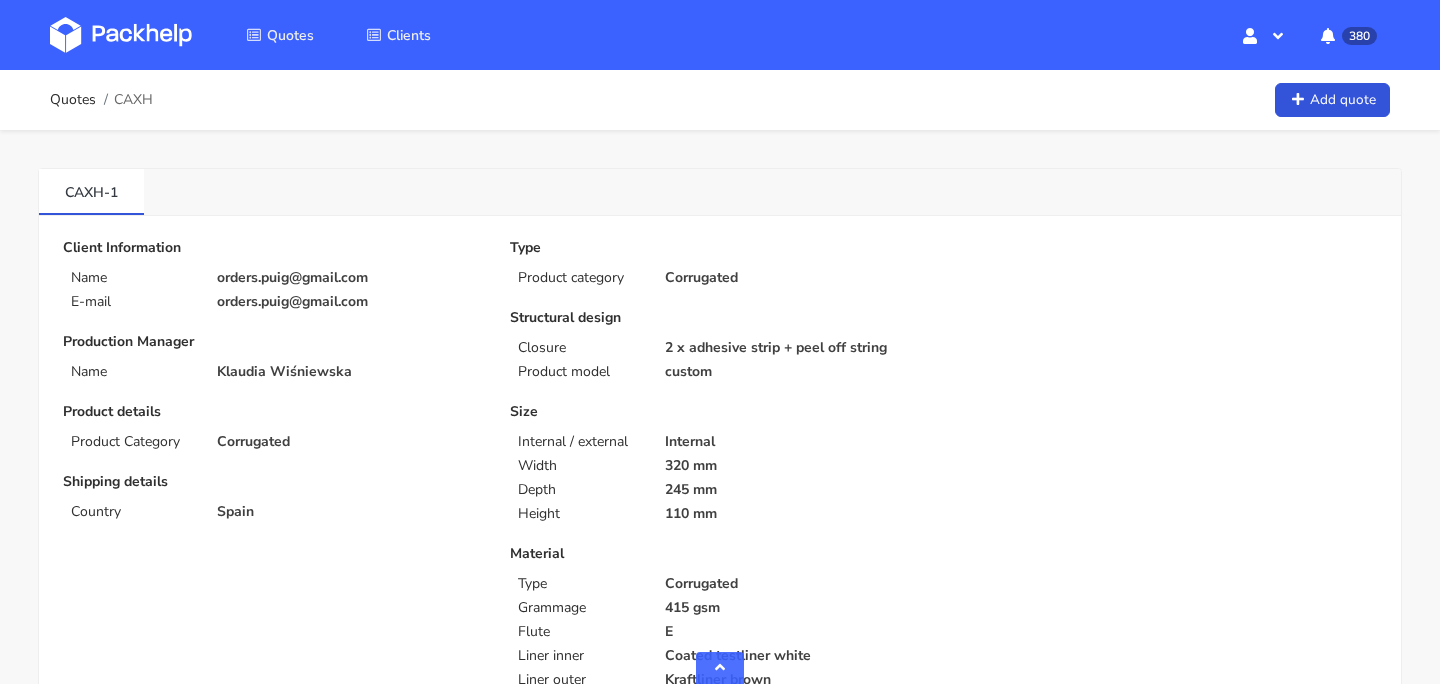 scroll, scrollTop: 1798, scrollLeft: 0, axis: vertical 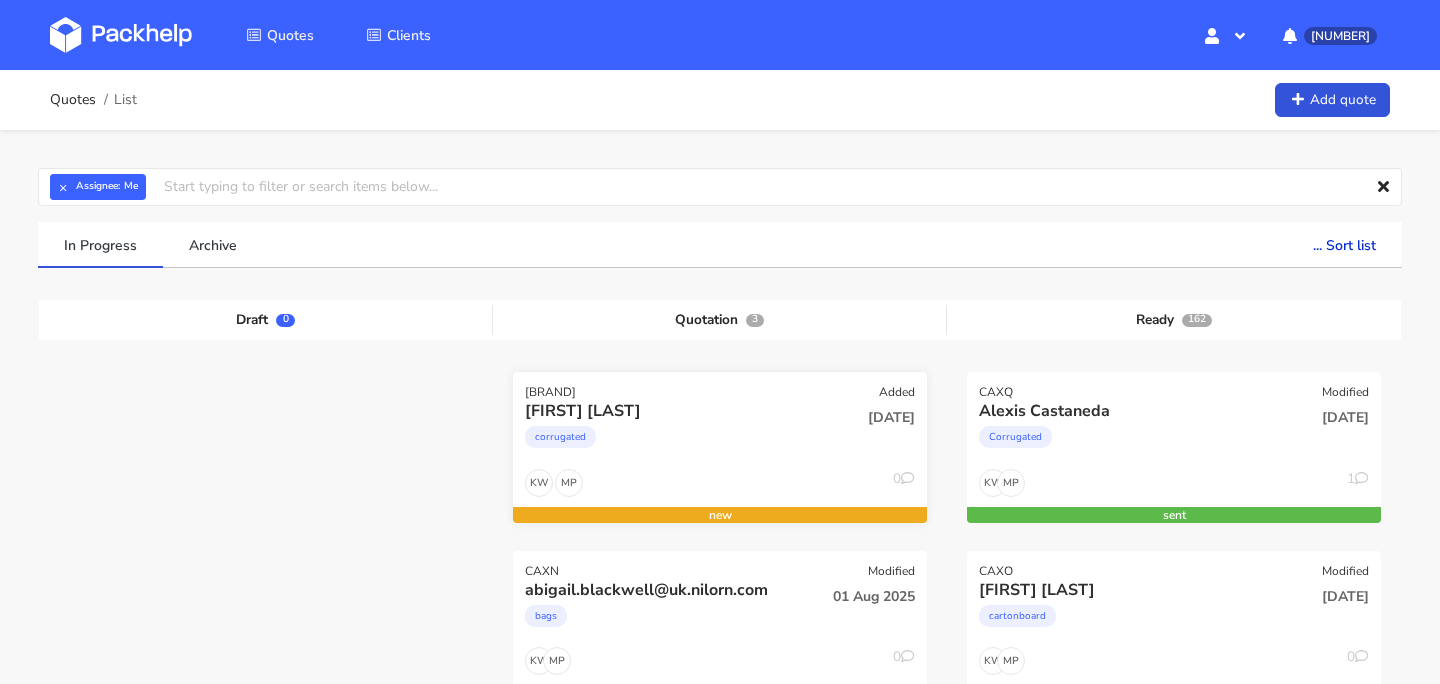 click on "corrugated" at bounding box center (657, 442) 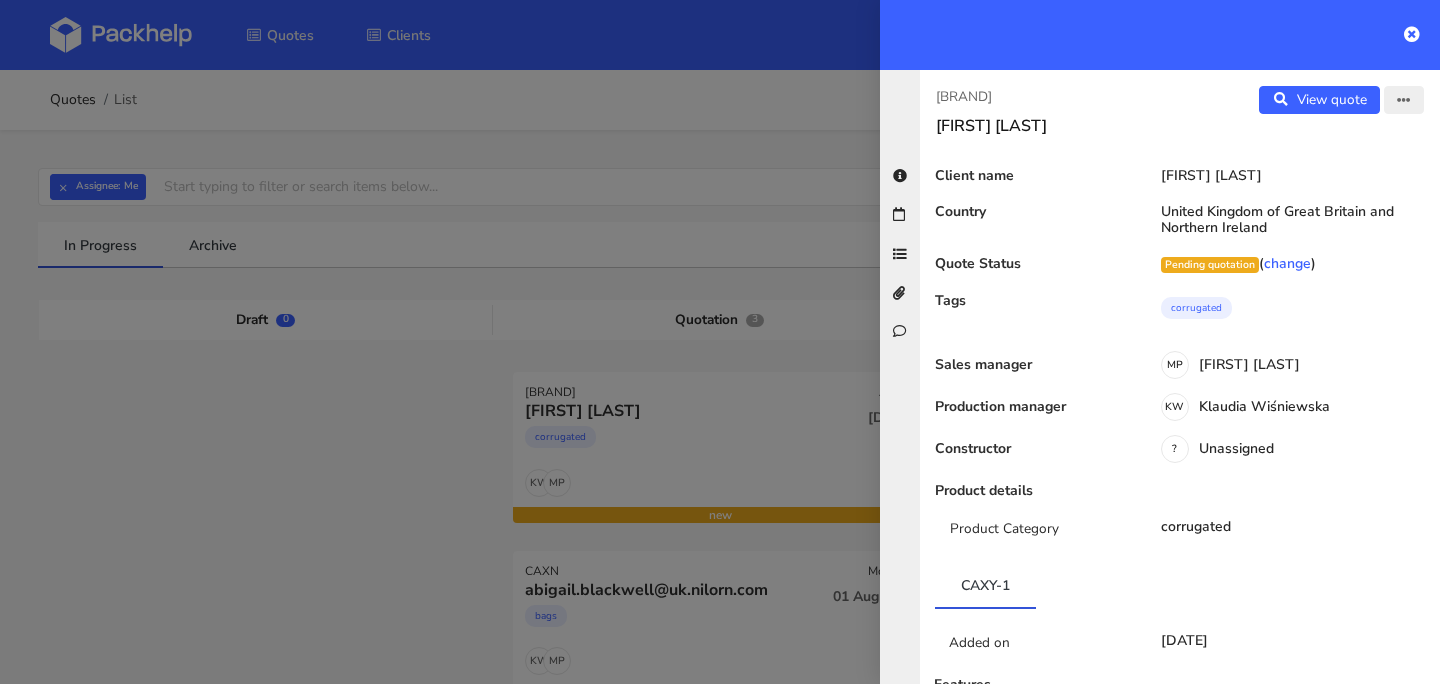 click at bounding box center (1404, 101) 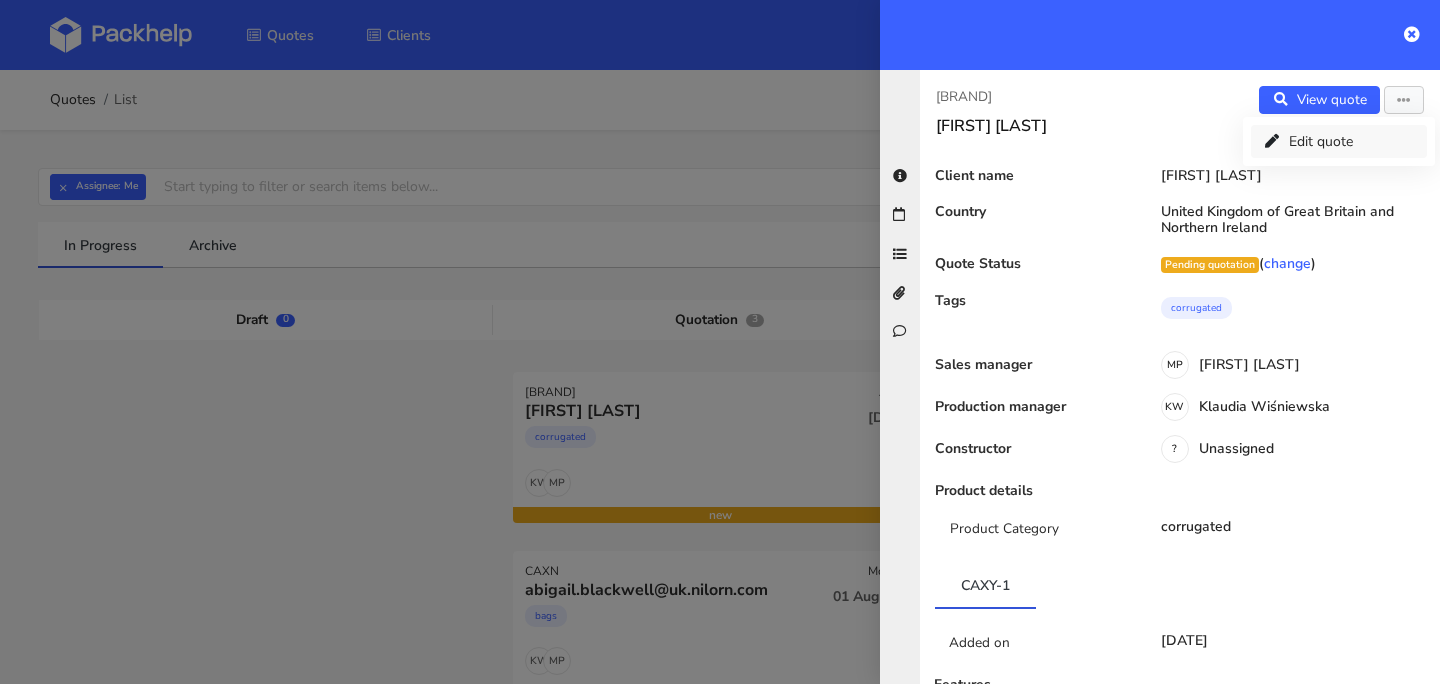 click on "Edit quote" at bounding box center [1339, 141] 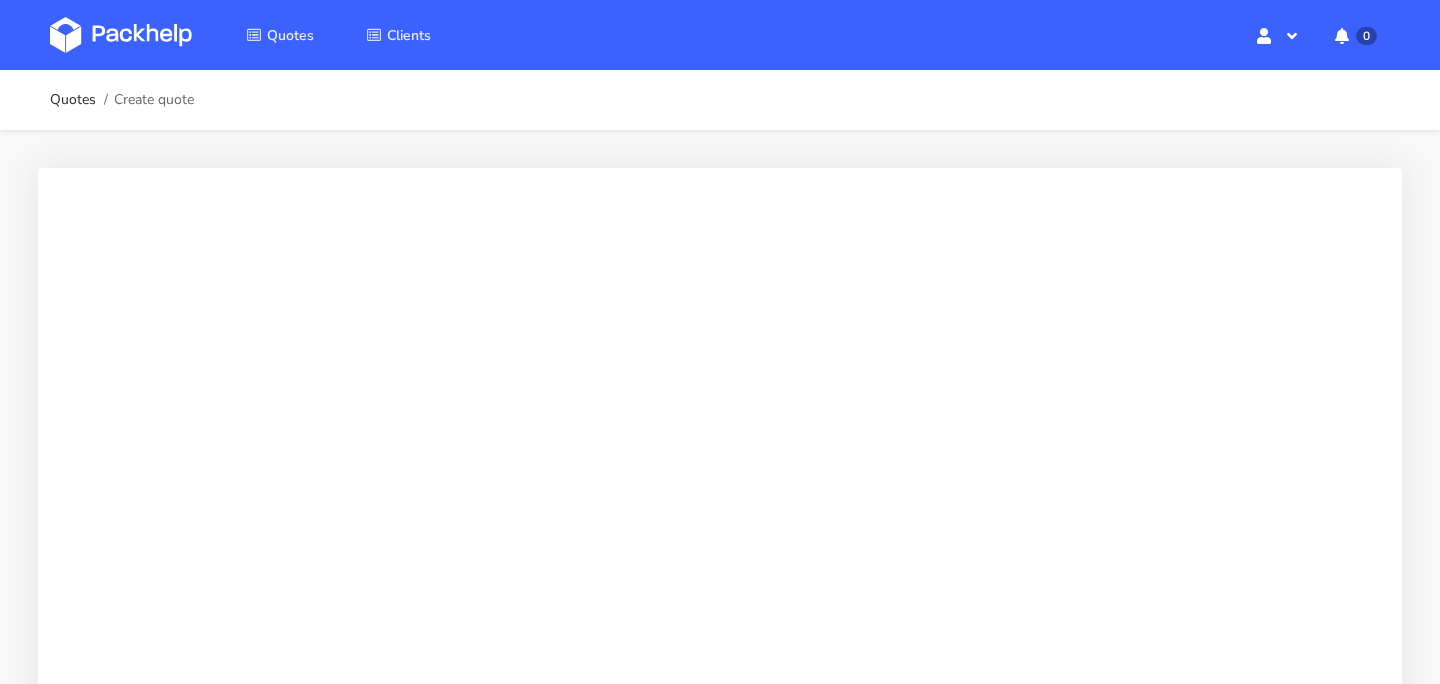 scroll, scrollTop: 0, scrollLeft: 0, axis: both 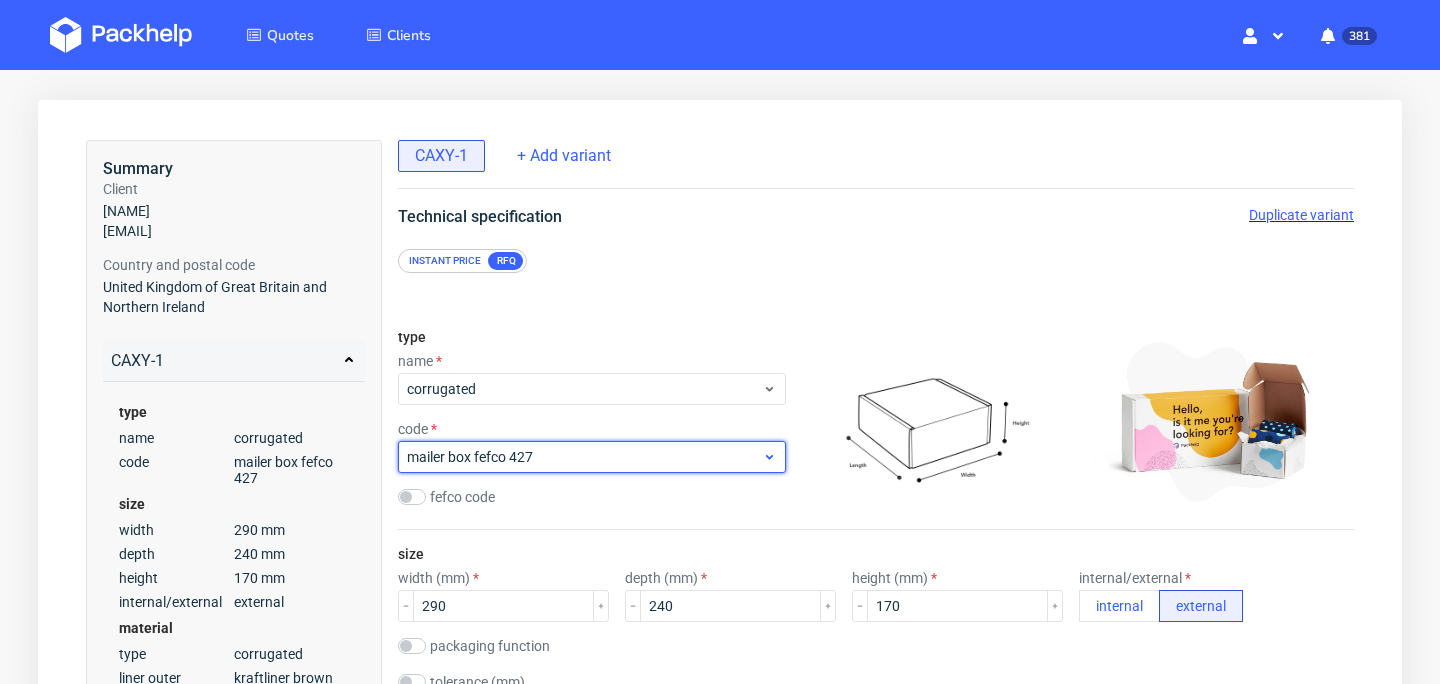 click on "mailer box fefco 427" at bounding box center [584, 457] 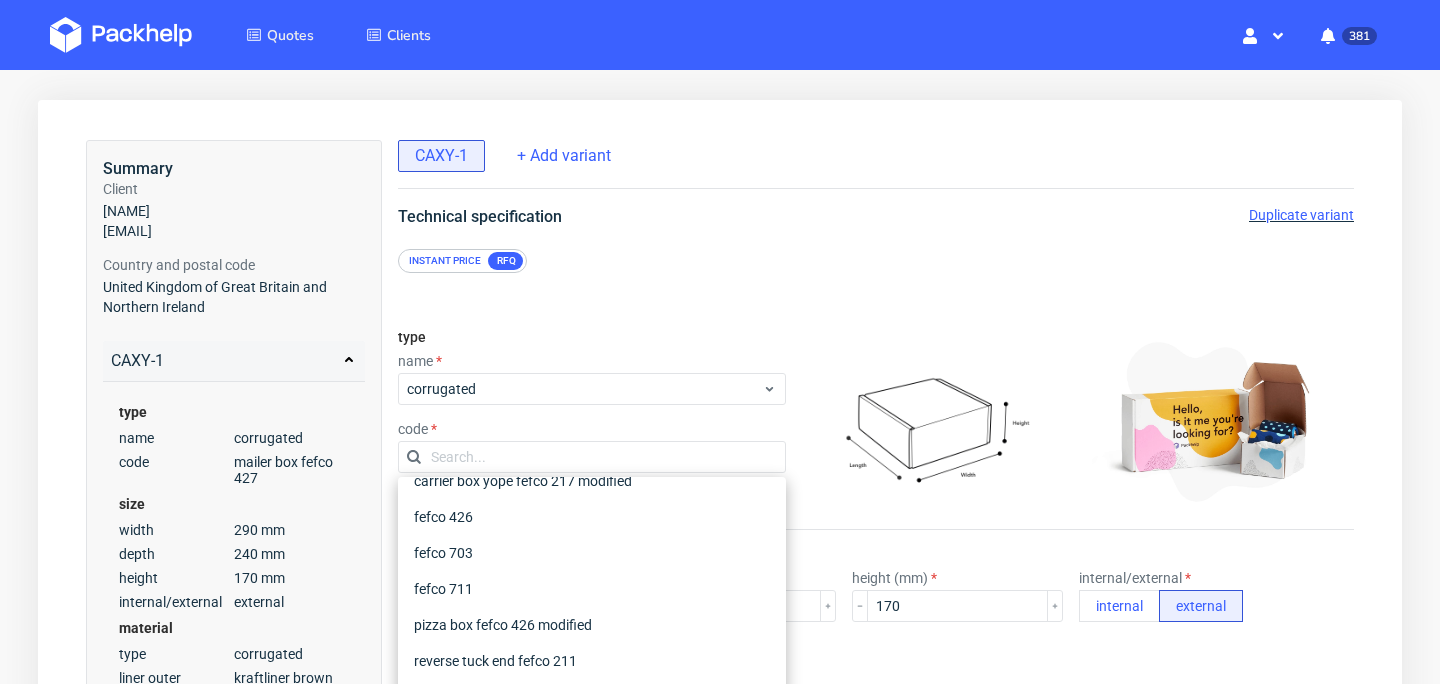 scroll, scrollTop: 231, scrollLeft: 0, axis: vertical 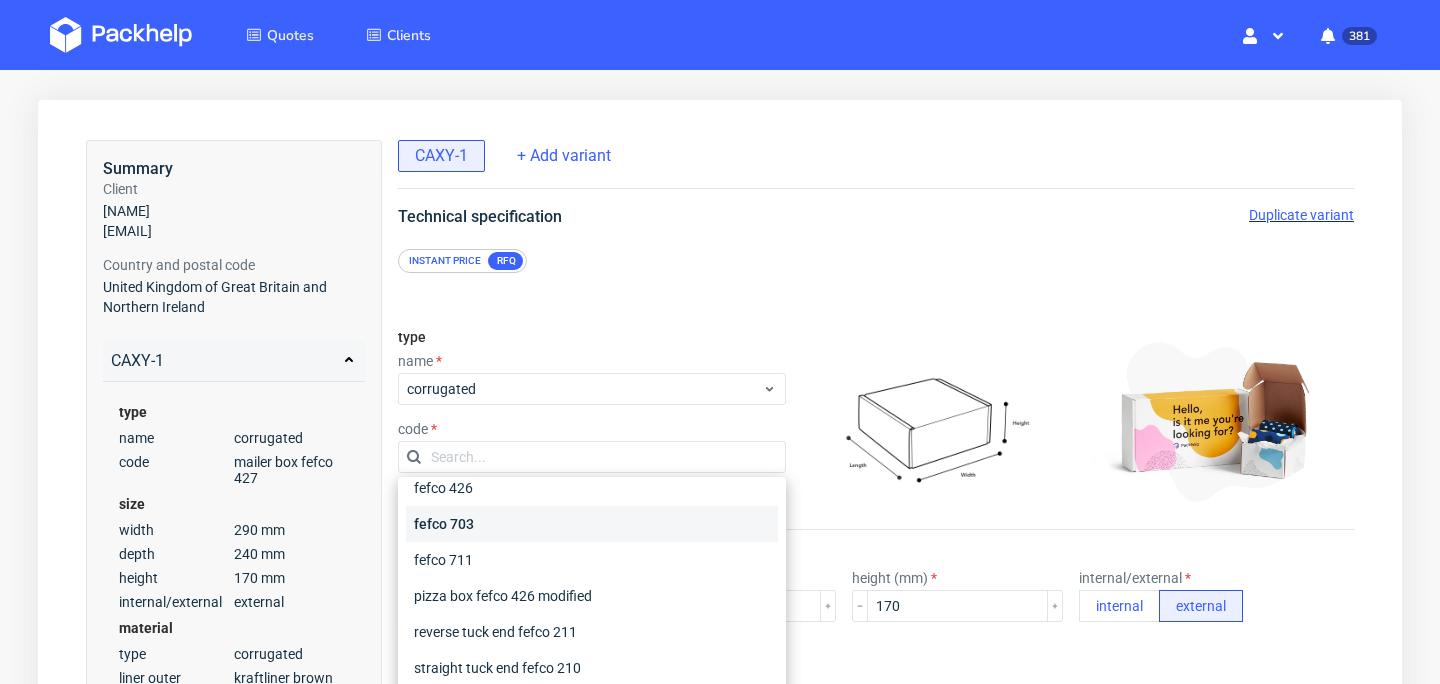 click on "fefco 703" at bounding box center (592, 524) 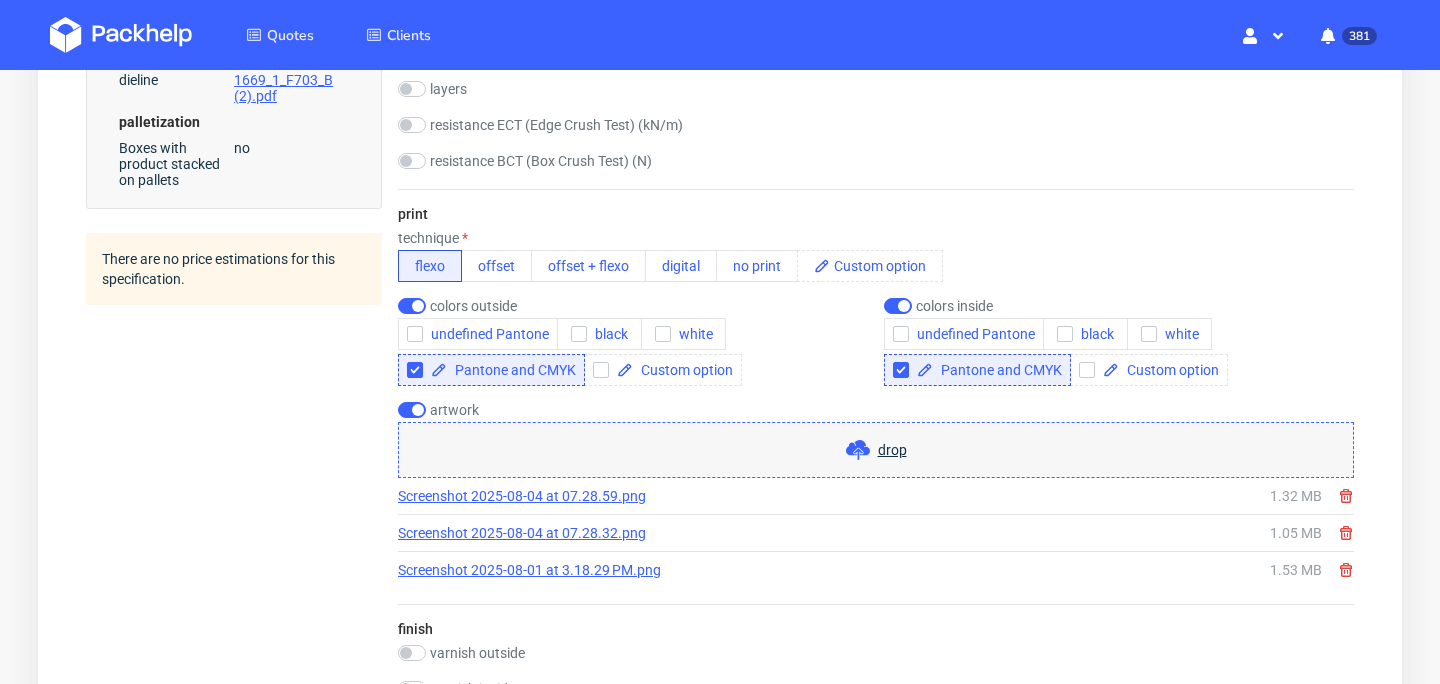 scroll, scrollTop: 1121, scrollLeft: 0, axis: vertical 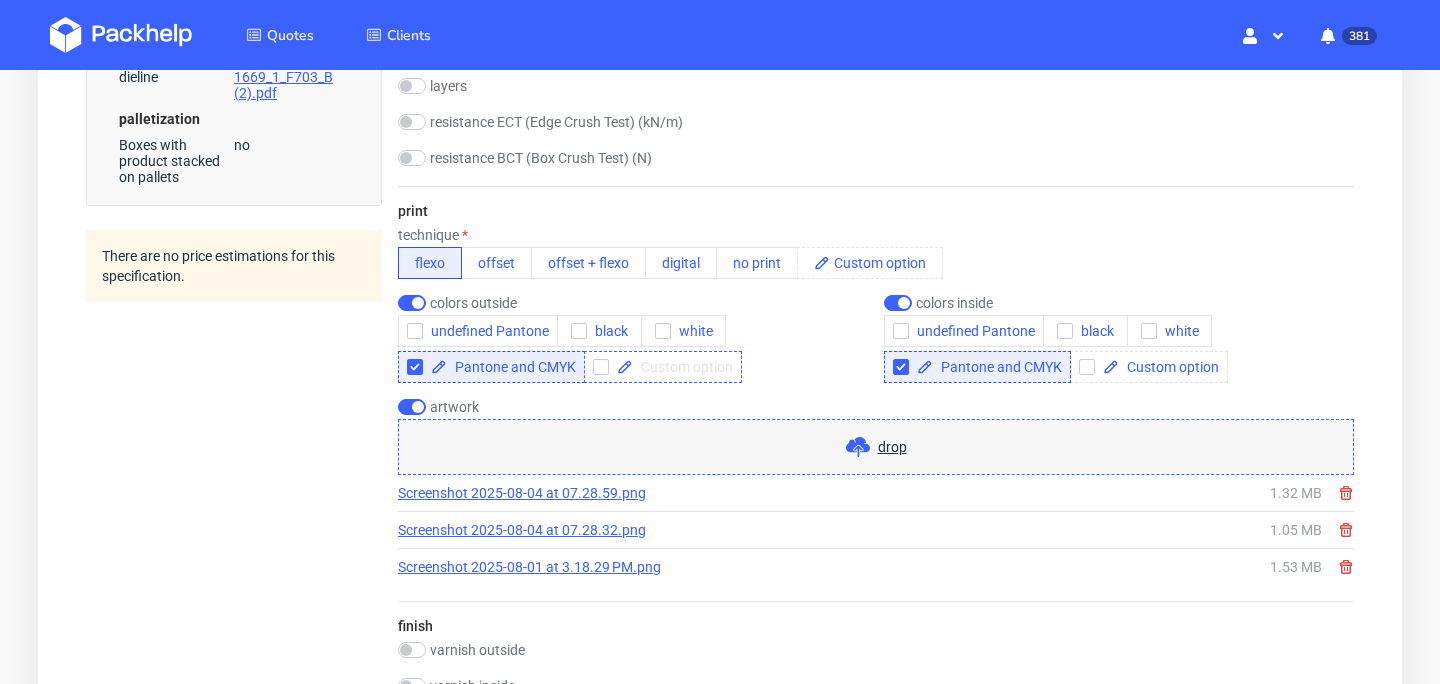 click at bounding box center [683, 367] 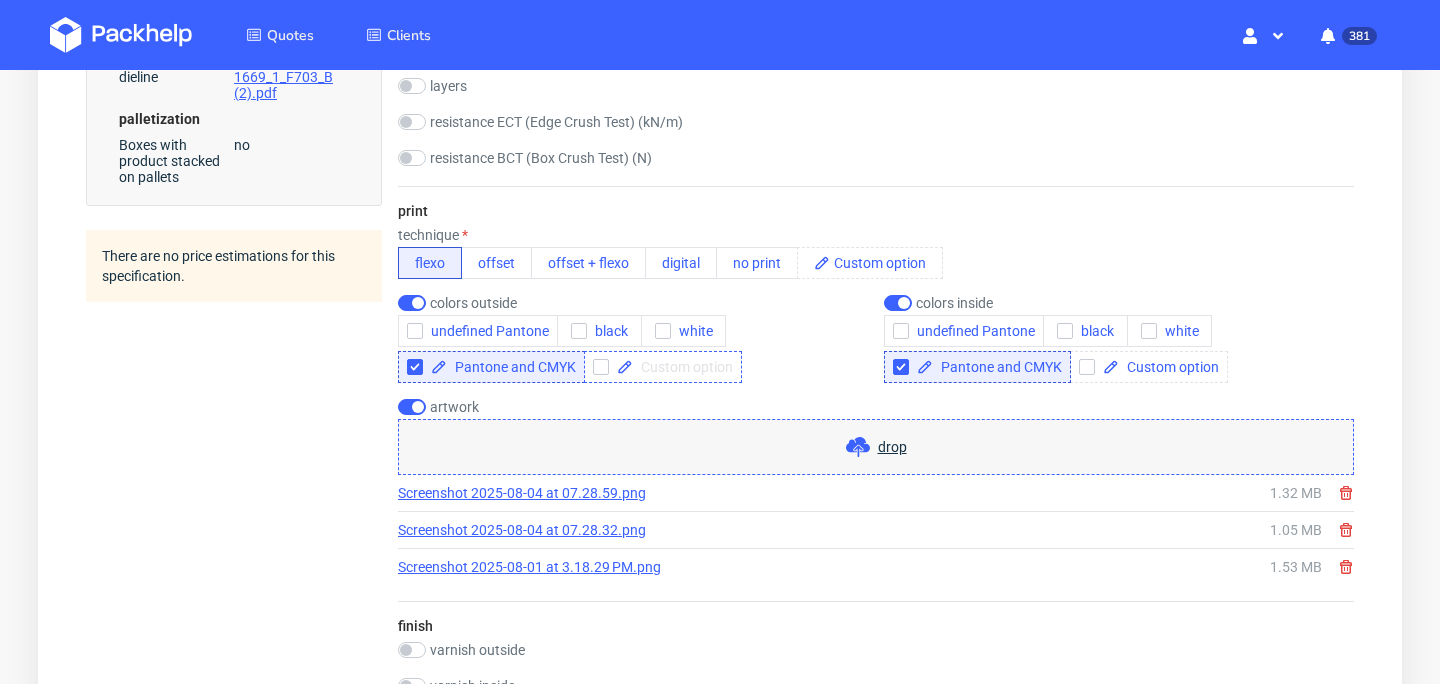 type 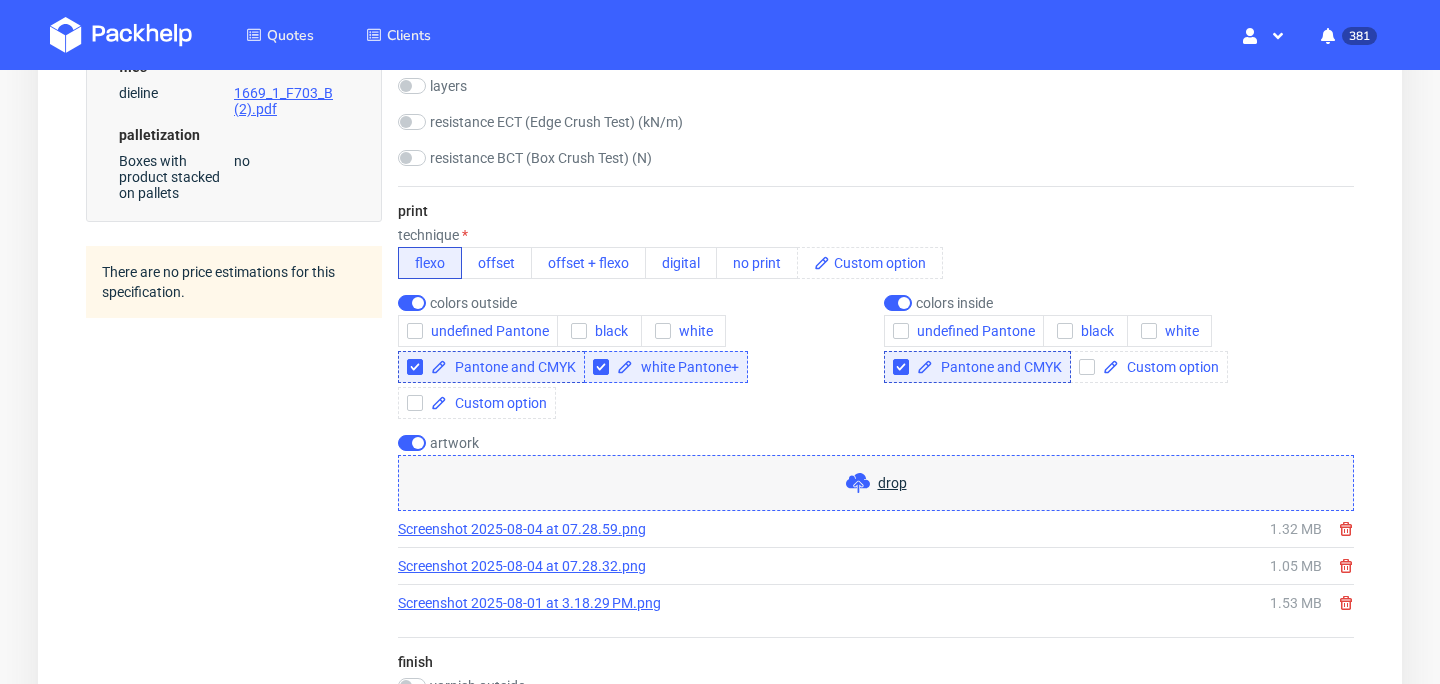 click on "white Pantone+" at bounding box center [666, 367] 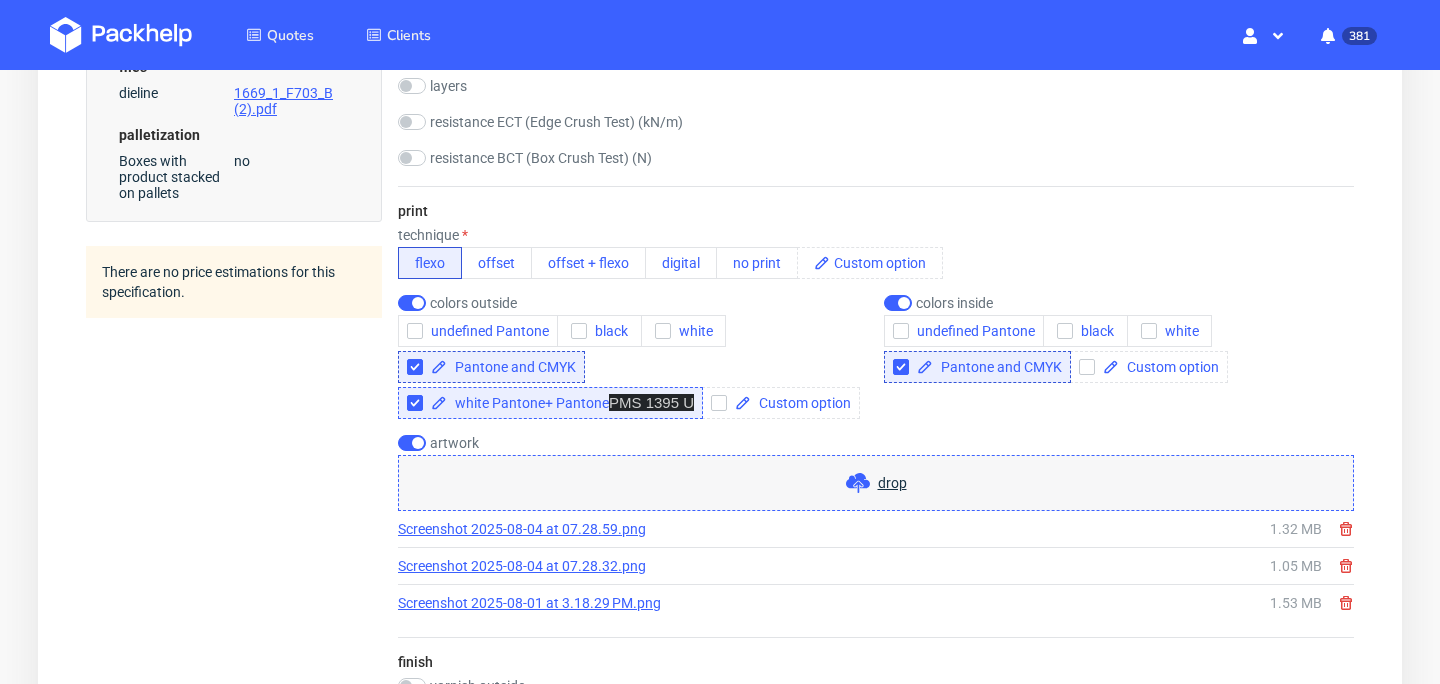 checkbox on "true" 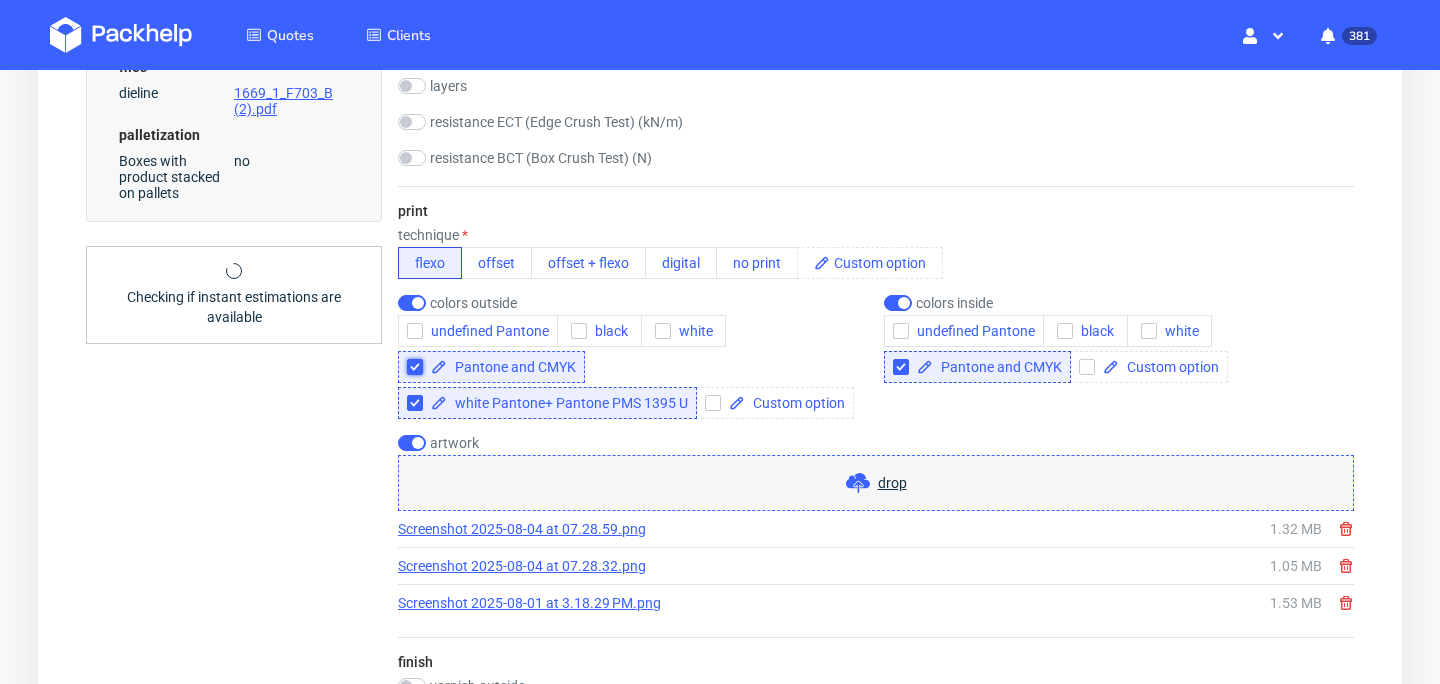 click at bounding box center [415, 367] 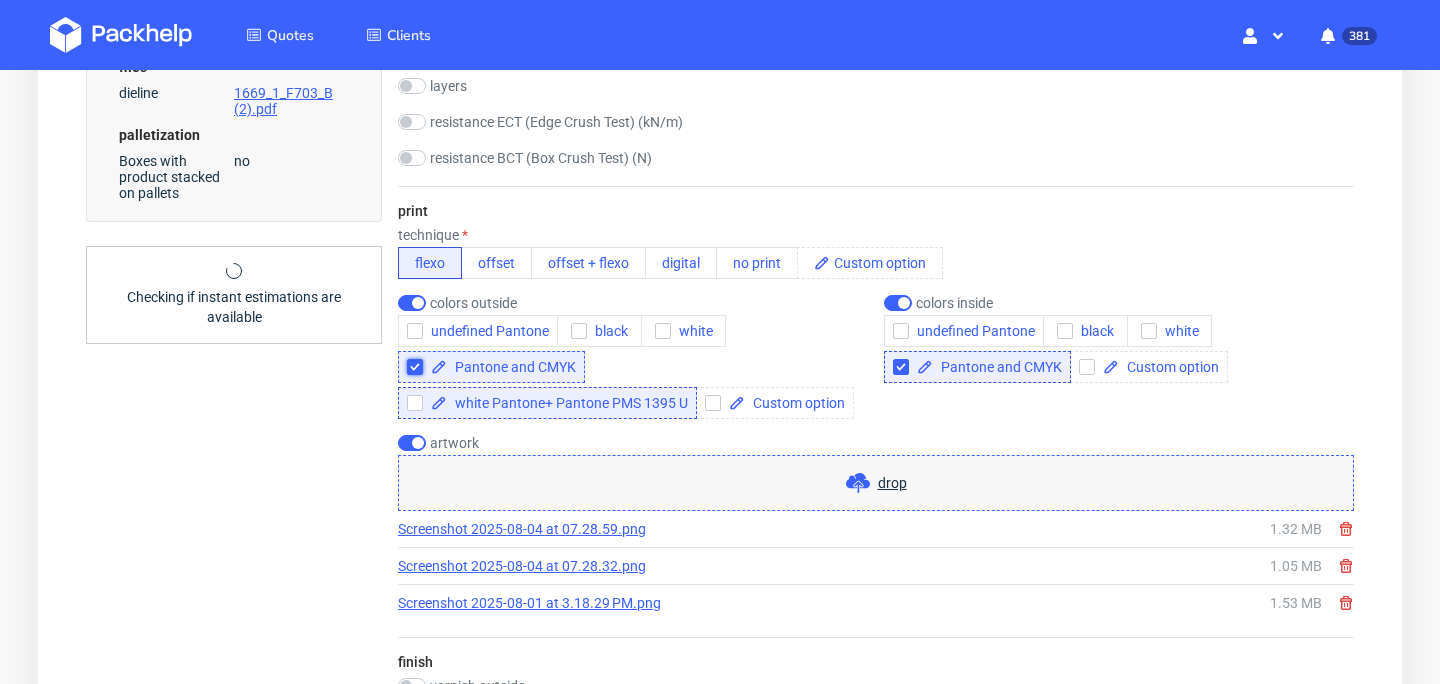 checkbox on "true" 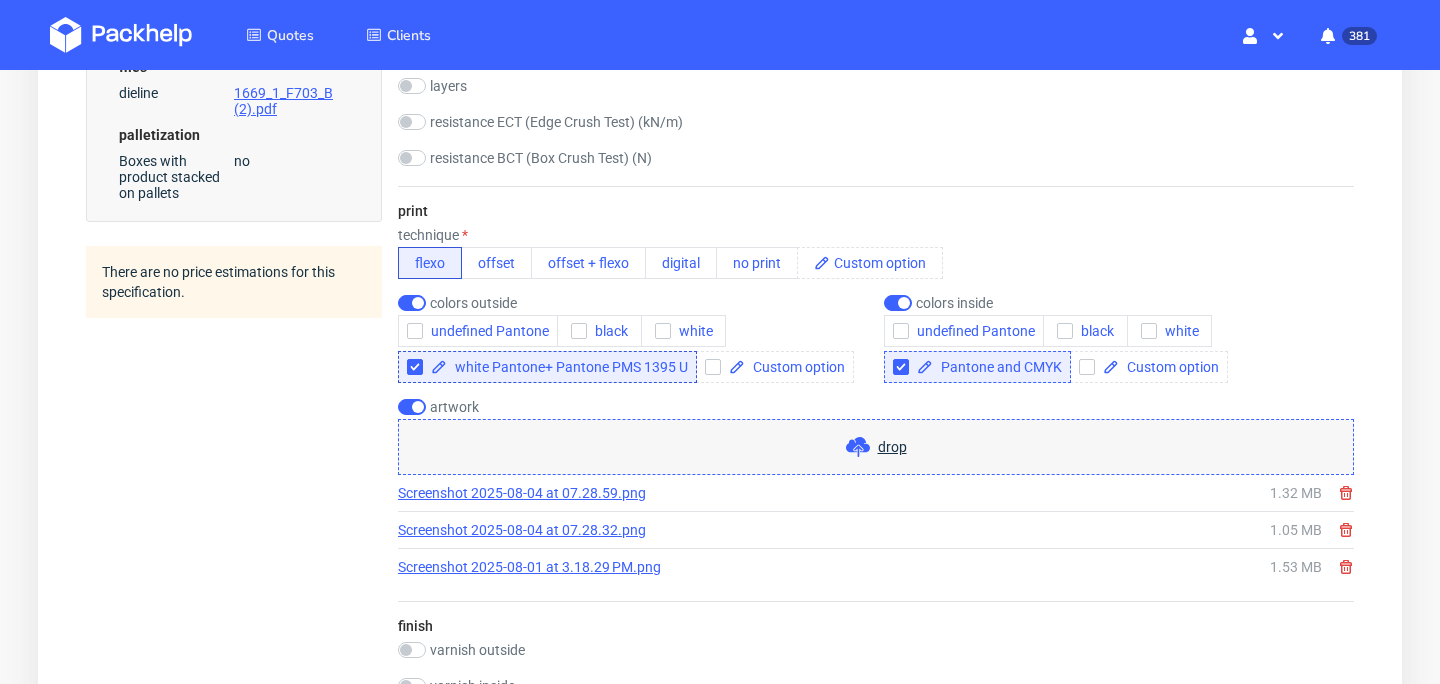 click on "Pantone and CMYK" at bounding box center (997, 367) 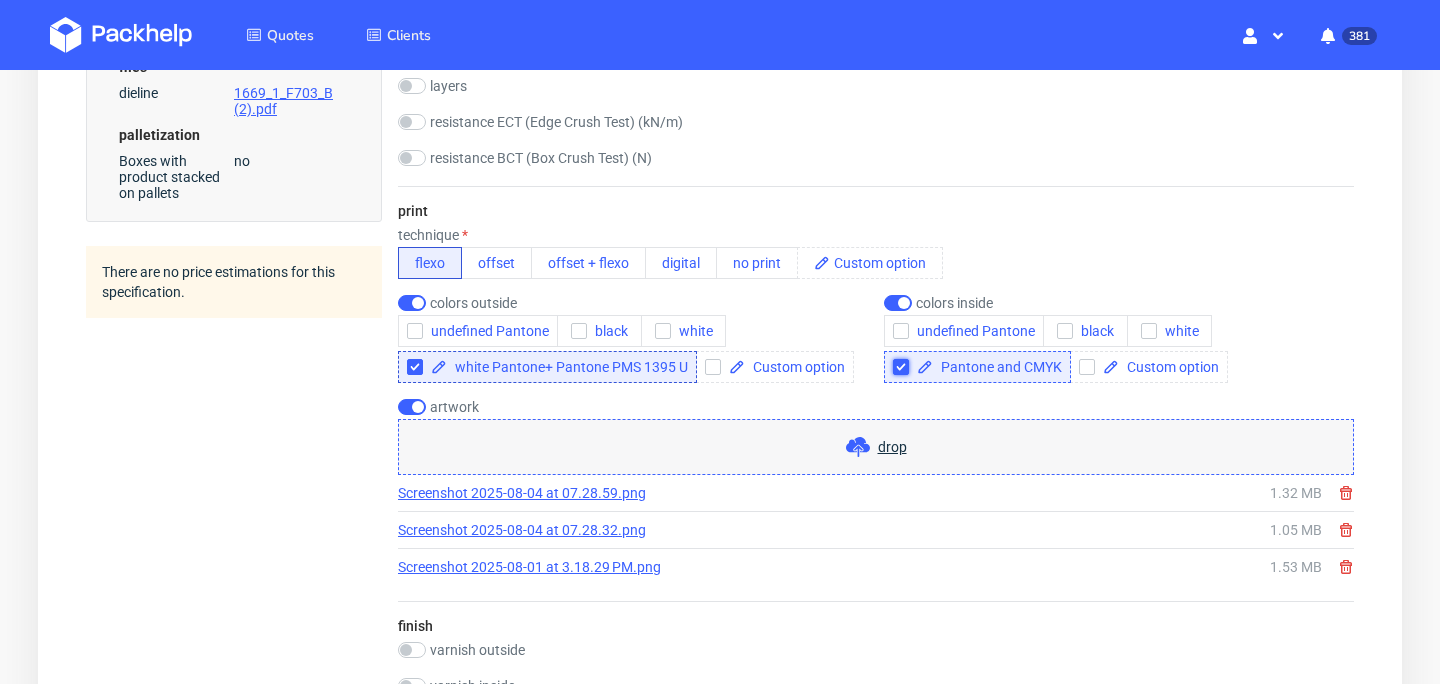 click at bounding box center (901, 367) 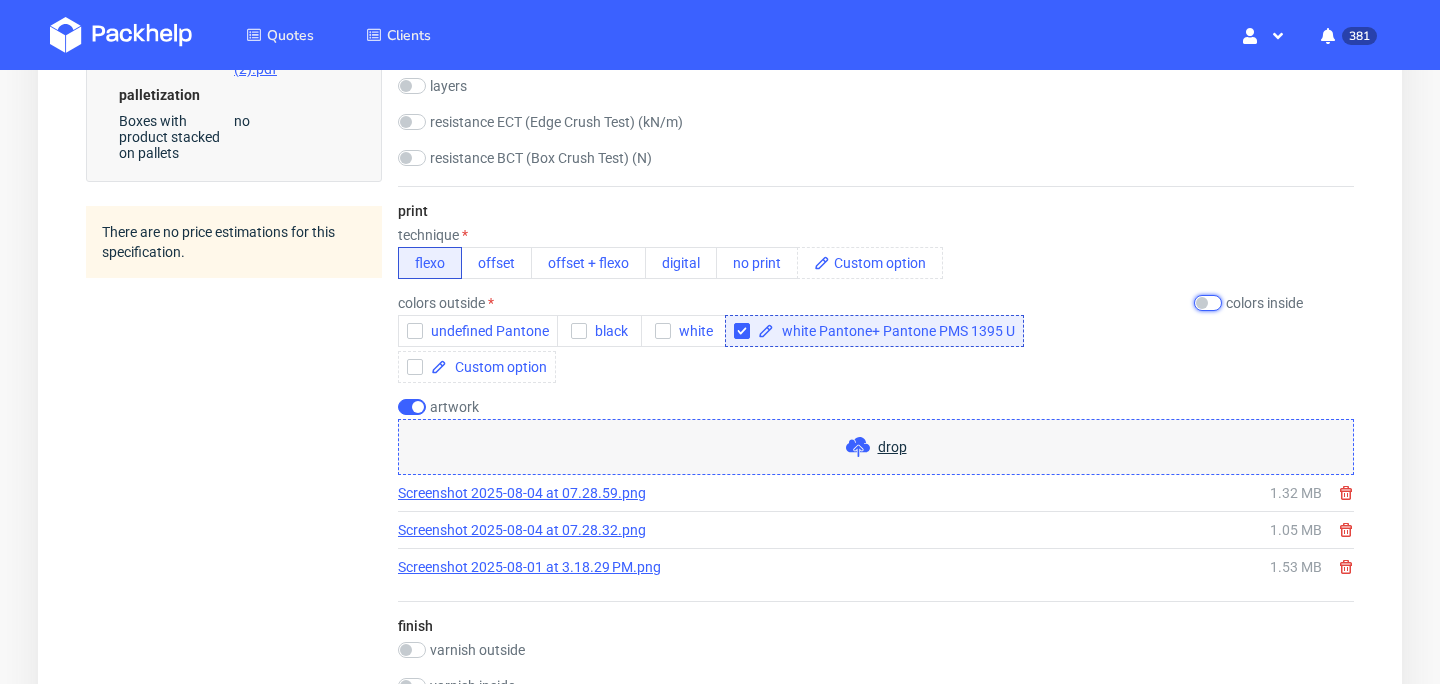 click at bounding box center (1208, 303) 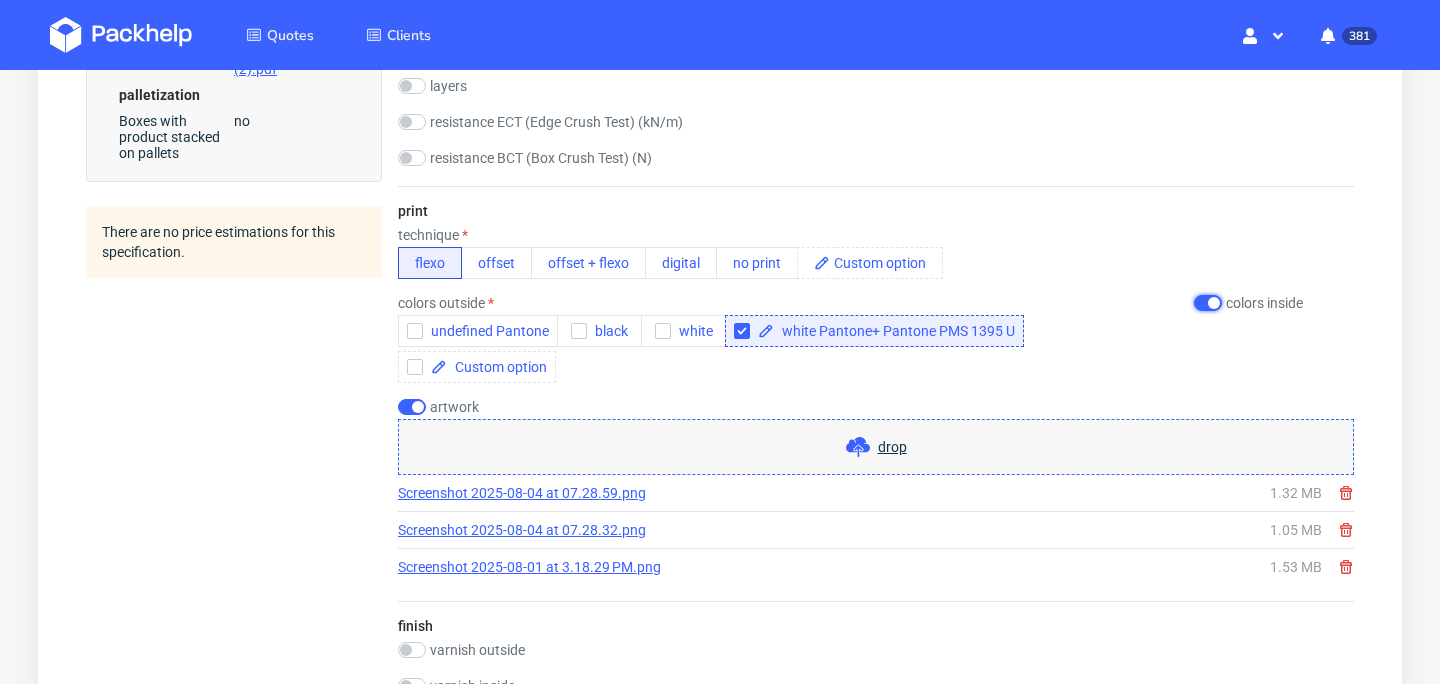 checkbox on "true" 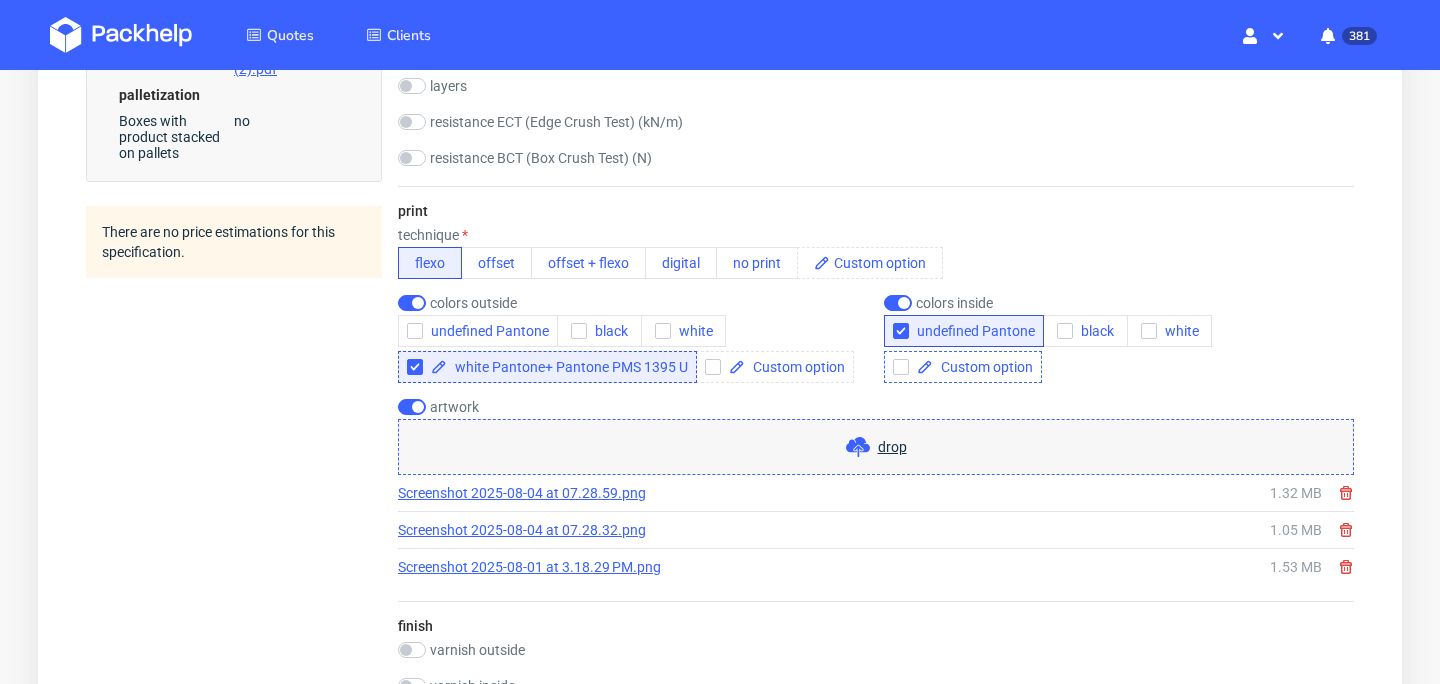 click at bounding box center (963, 367) 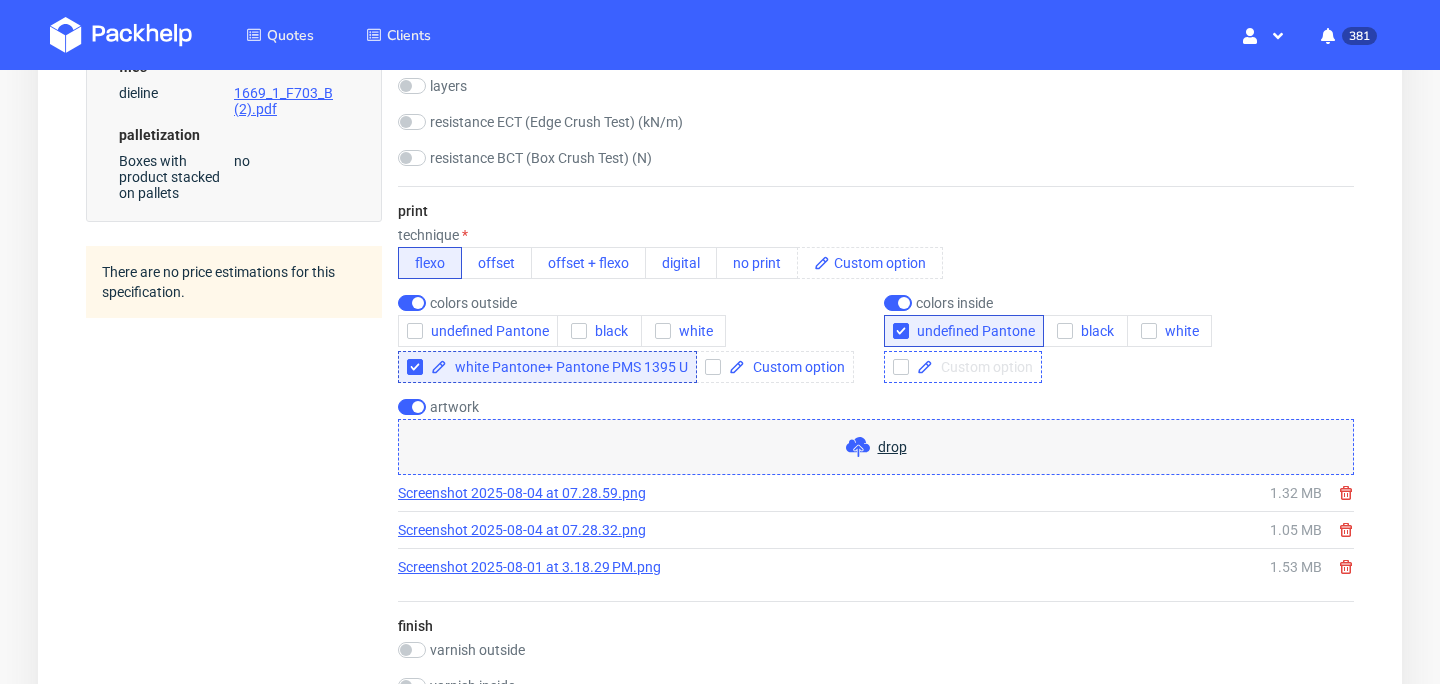 click at bounding box center (983, 367) 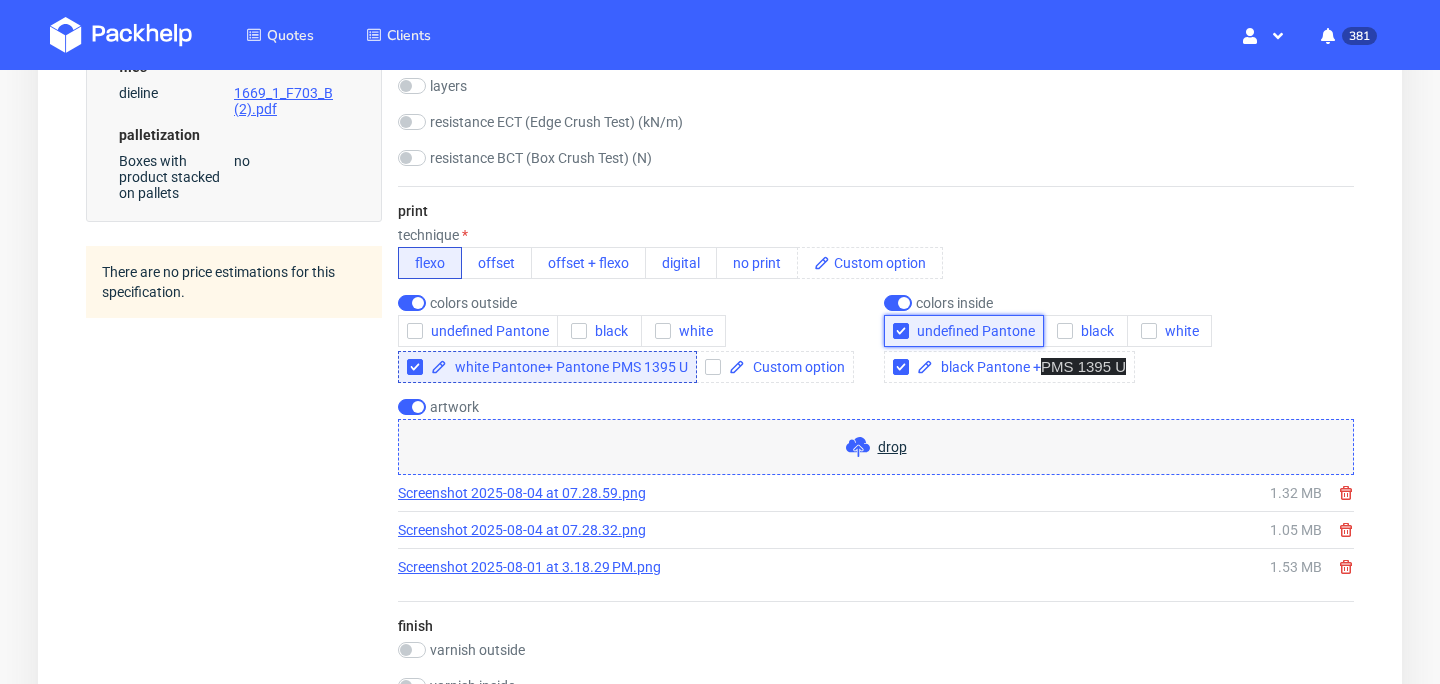 checkbox on "true" 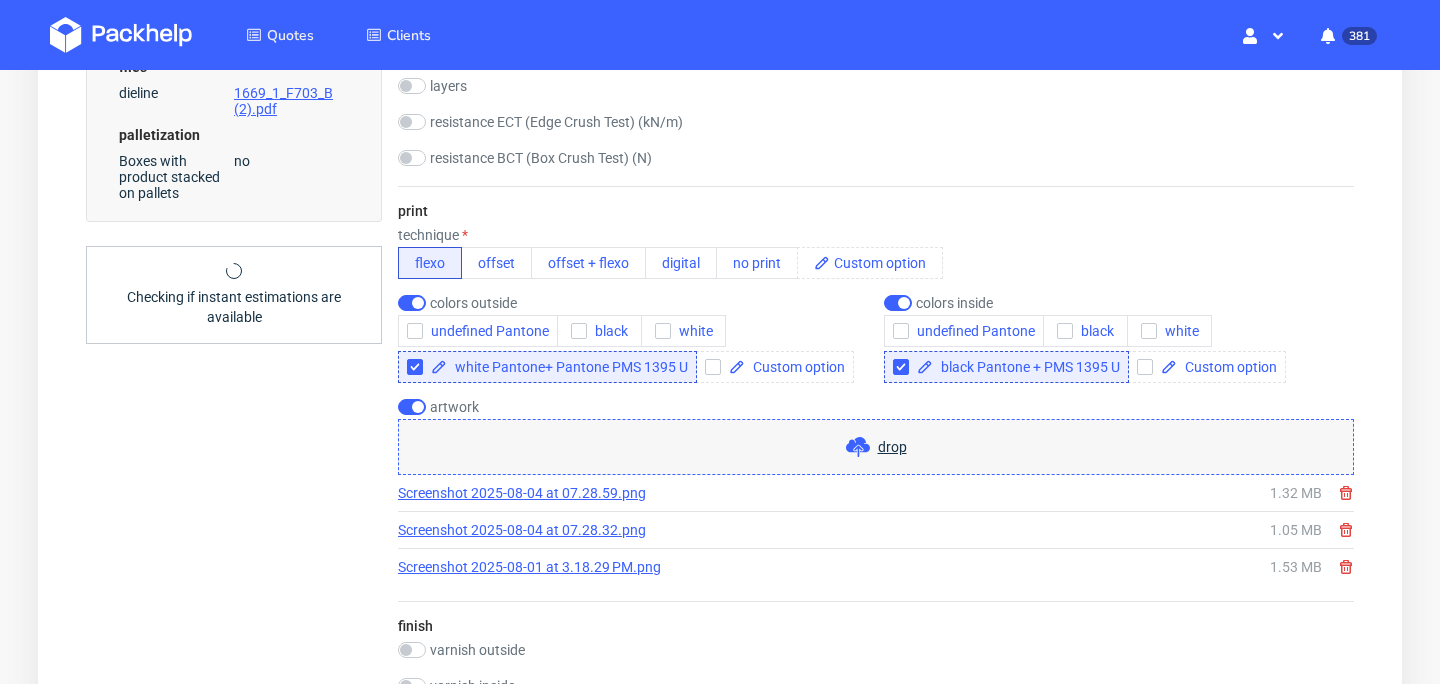click on "technique flexo offset offset + flexo digital no print" at bounding box center [876, 253] 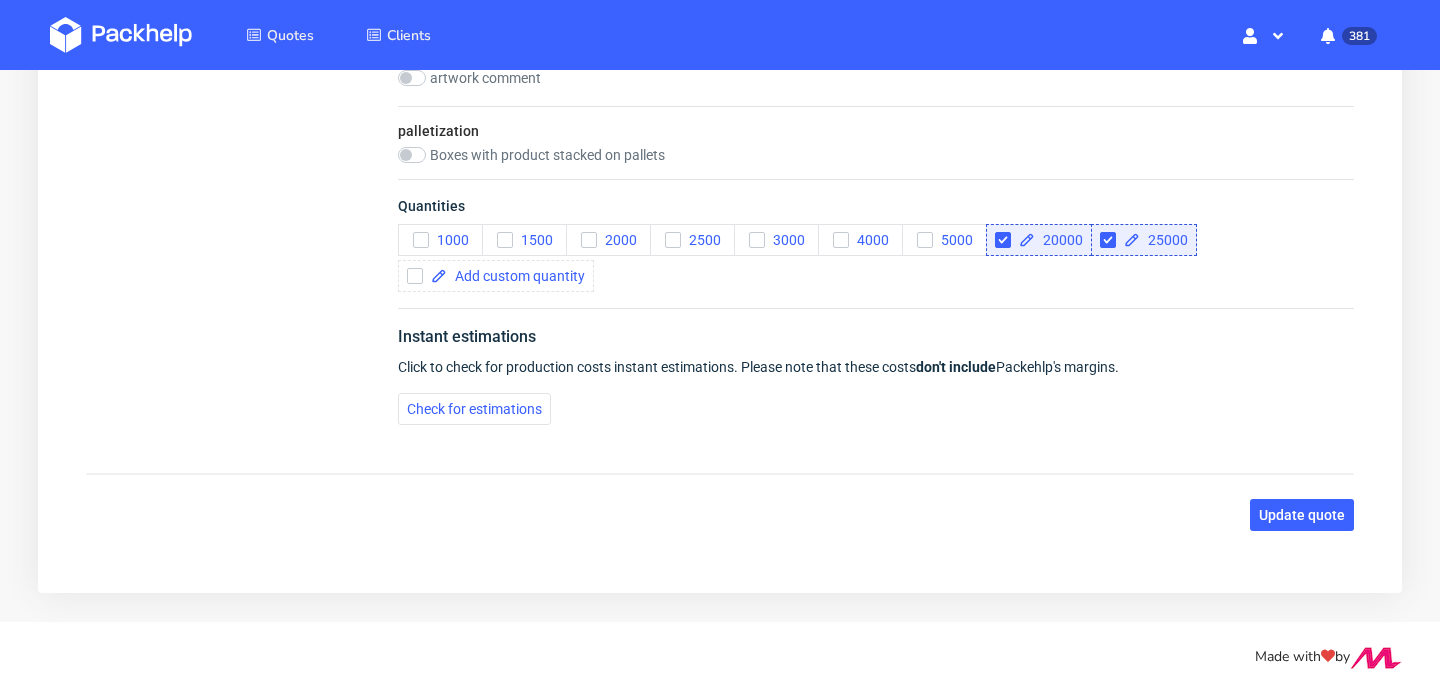scroll, scrollTop: 2495, scrollLeft: 0, axis: vertical 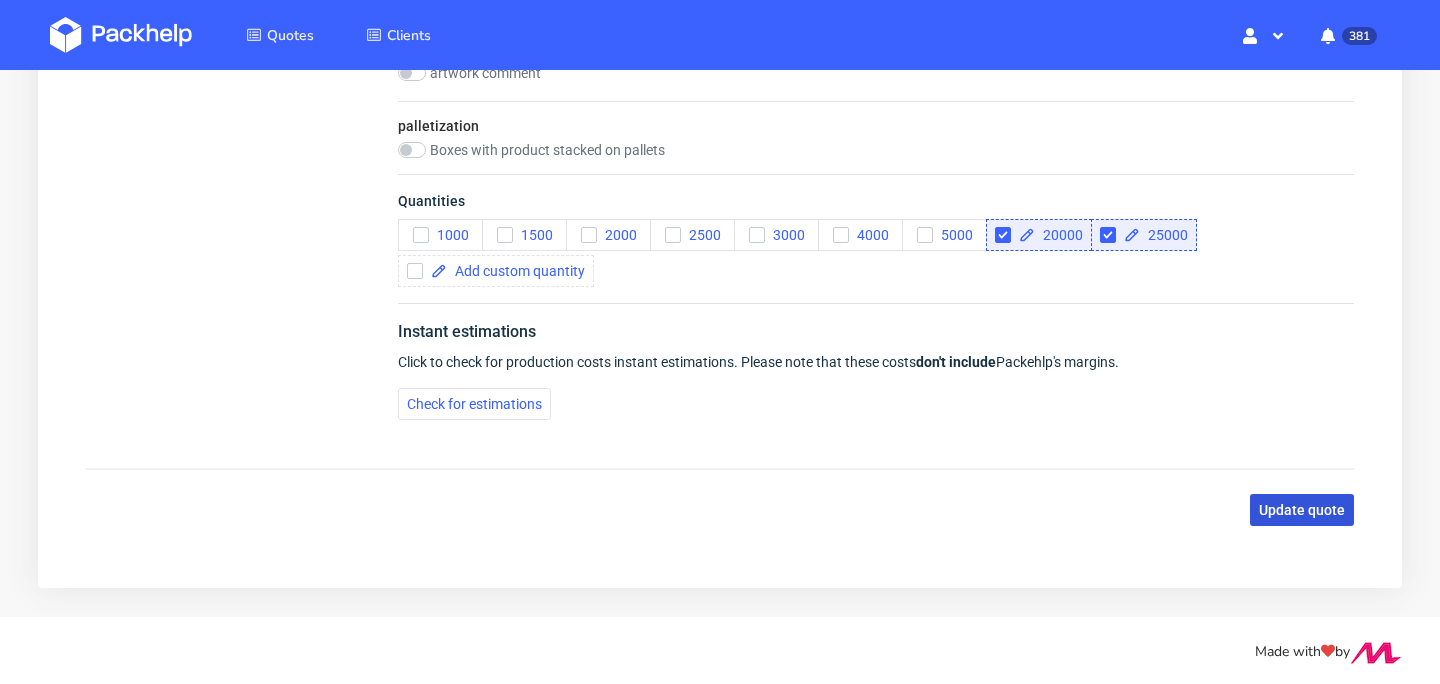 click on "Update quote" at bounding box center (1302, 510) 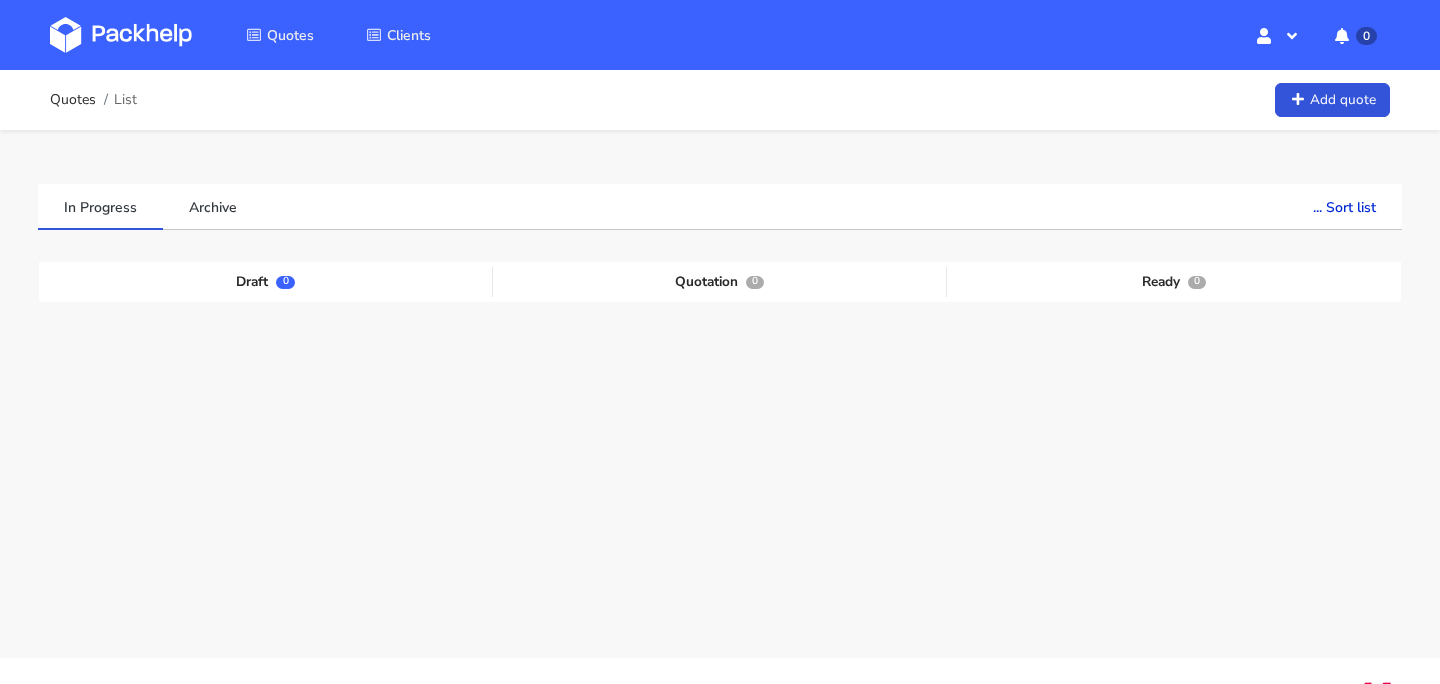 scroll, scrollTop: 0, scrollLeft: 0, axis: both 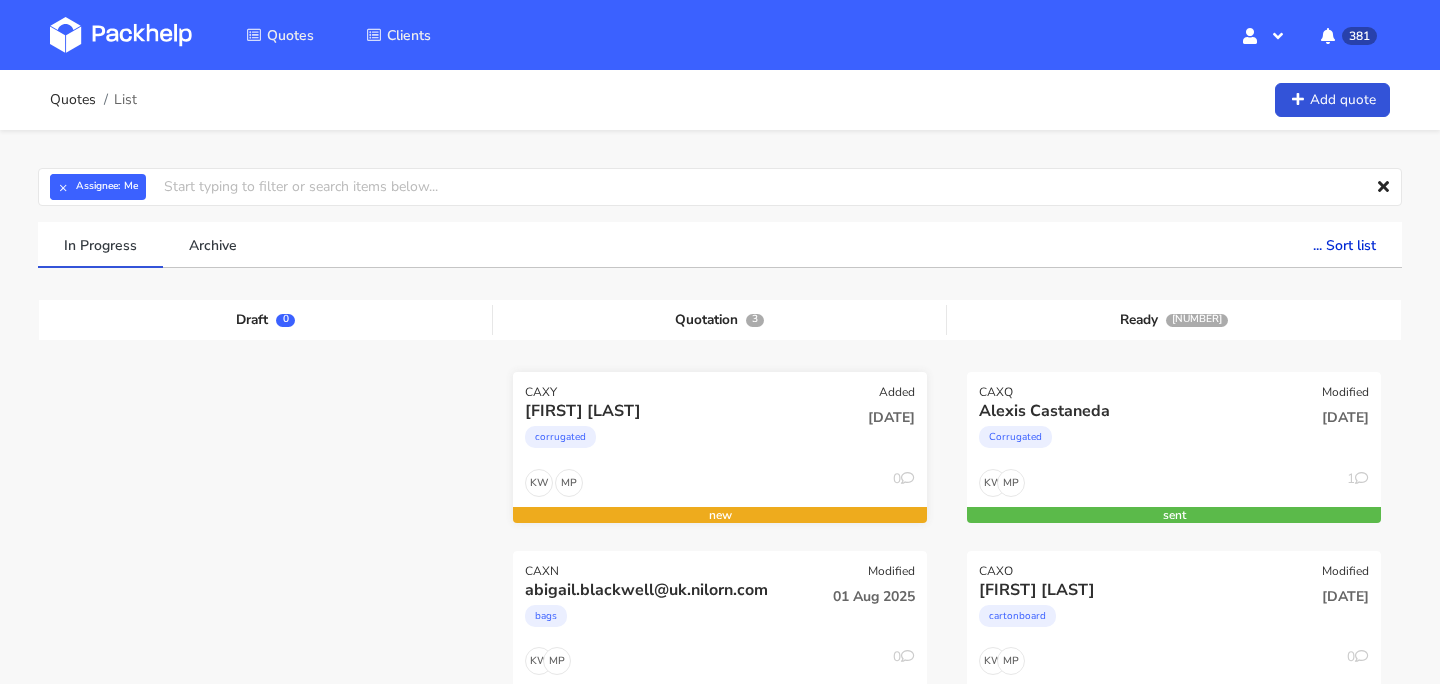 click on "[DATE]" at bounding box center [859, 417] 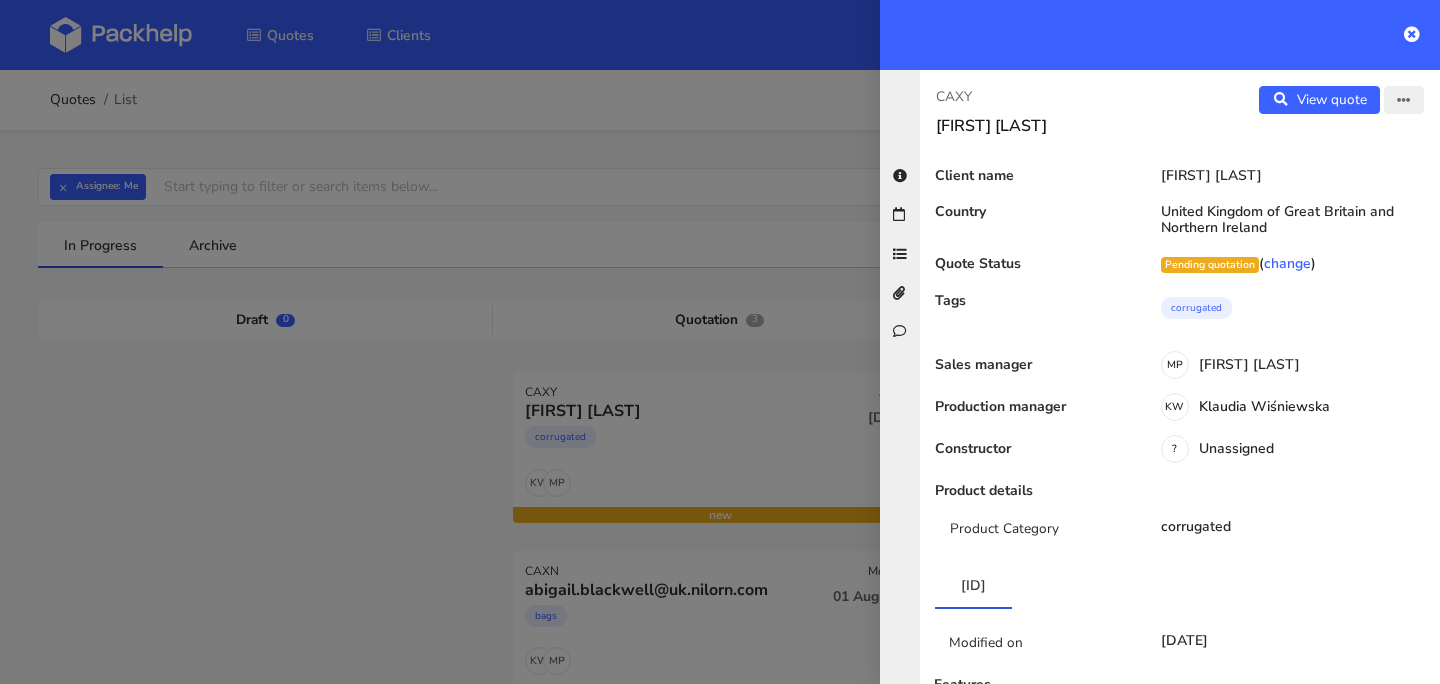 click at bounding box center [1404, 101] 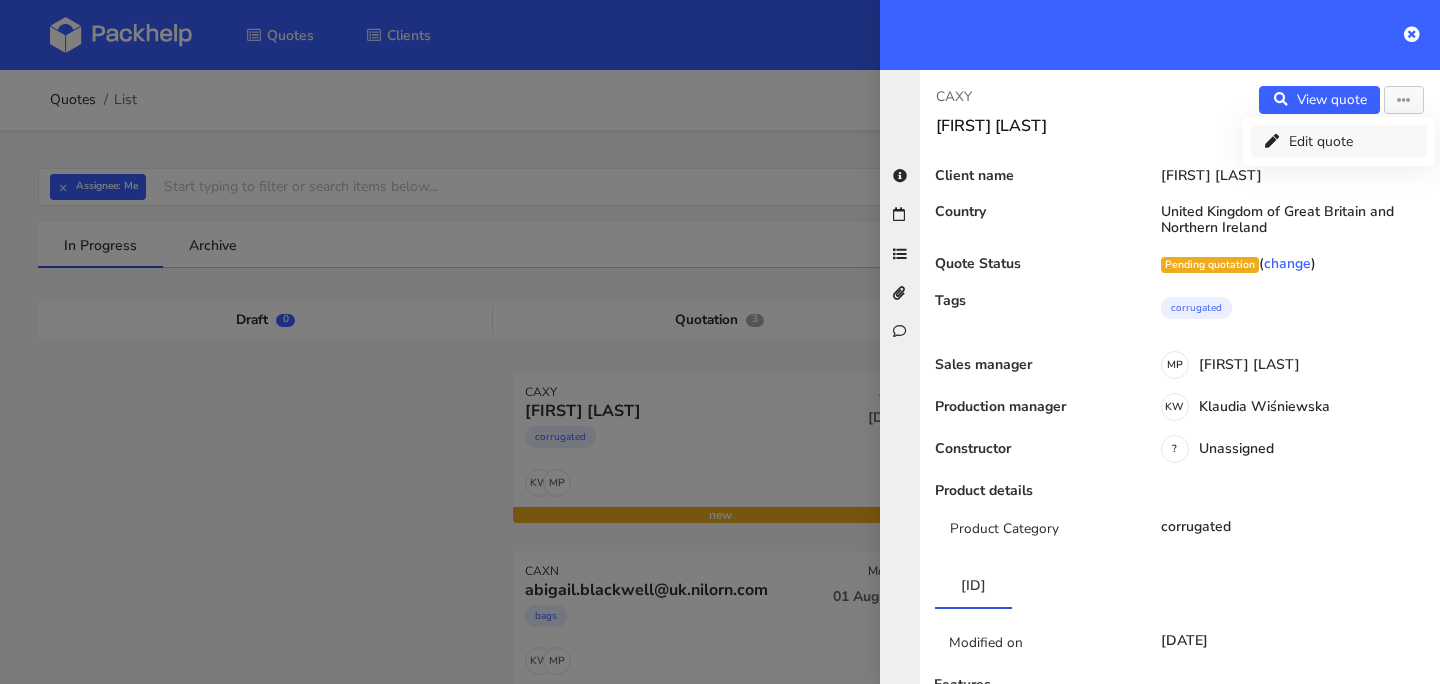 click on "Edit quote" at bounding box center (1339, 141) 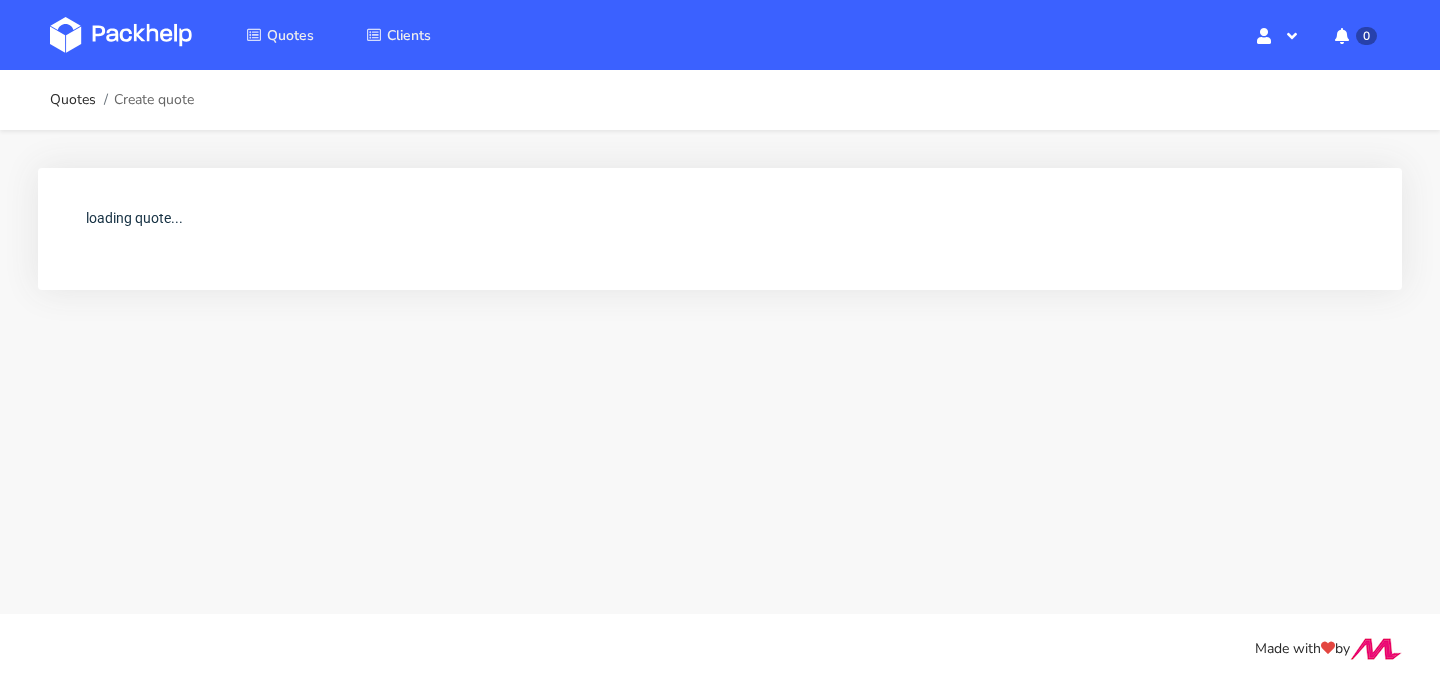 scroll, scrollTop: 0, scrollLeft: 0, axis: both 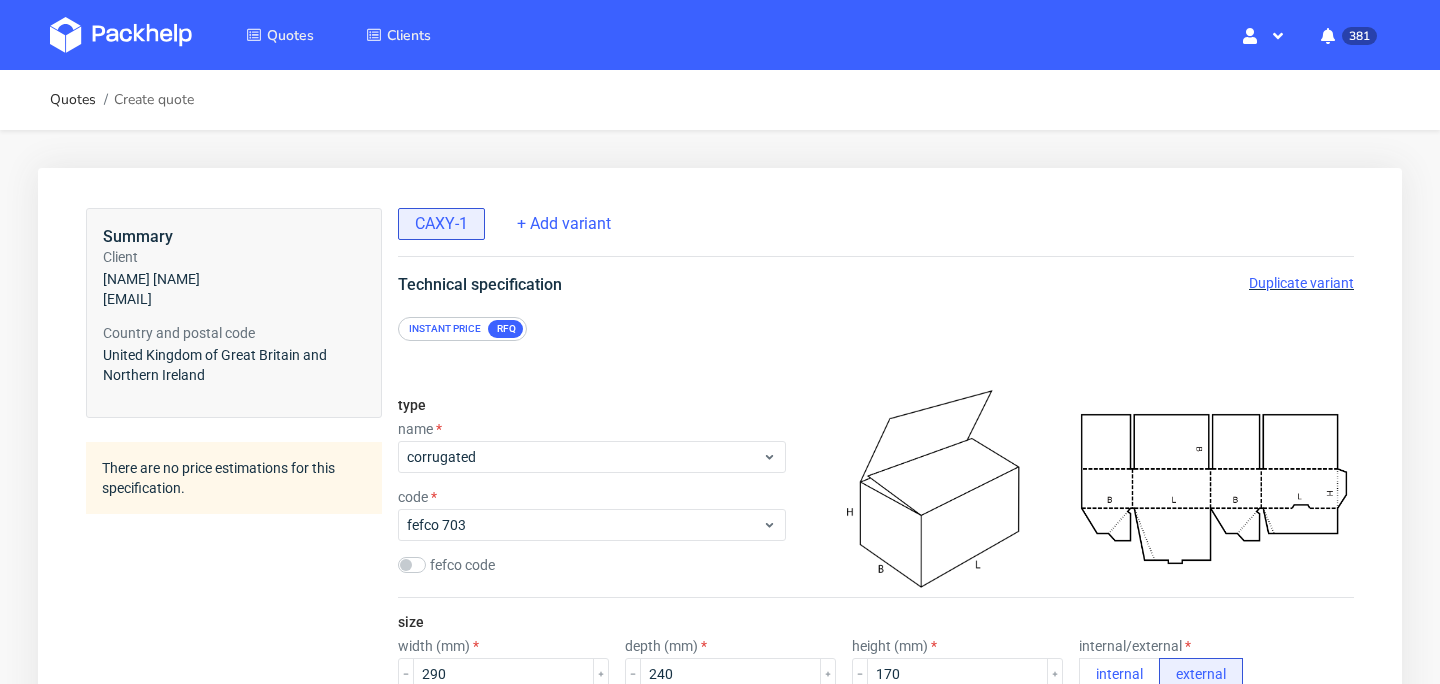 click on "Duplicate variant" at bounding box center (1301, 283) 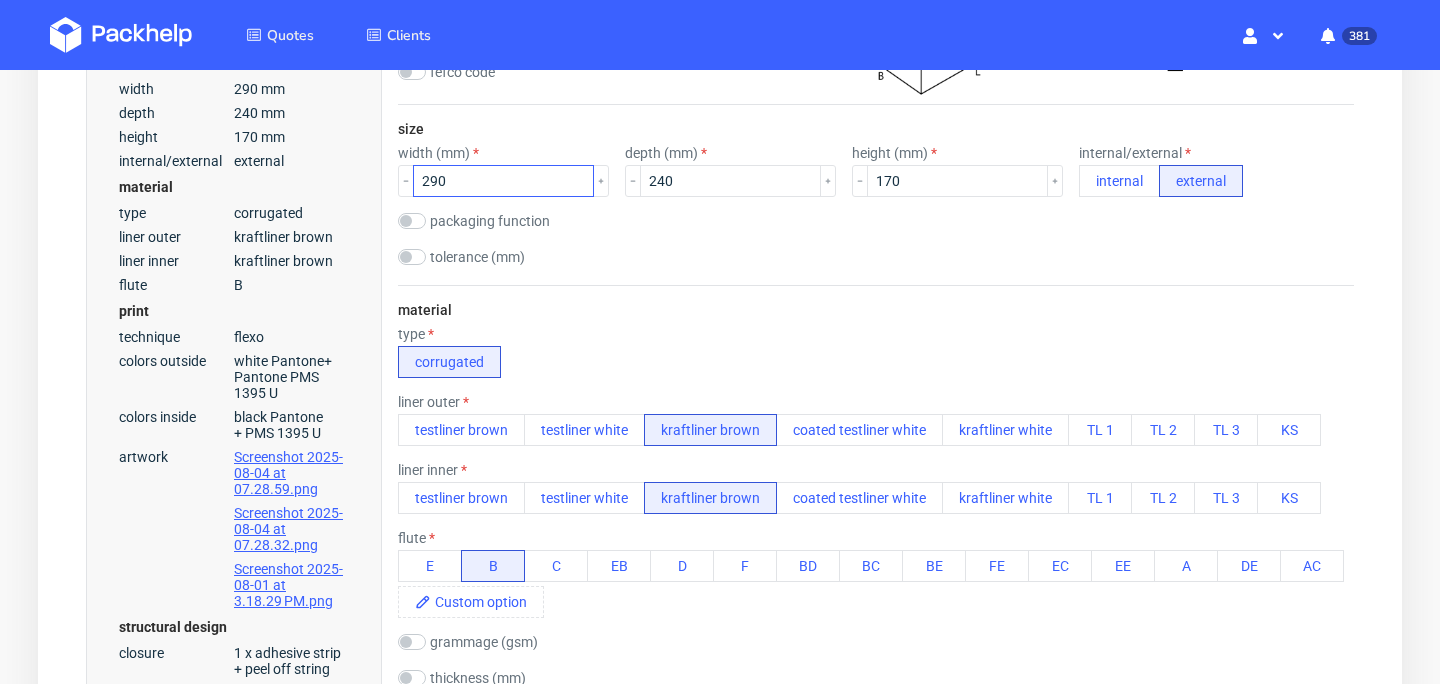 scroll, scrollTop: 535, scrollLeft: 0, axis: vertical 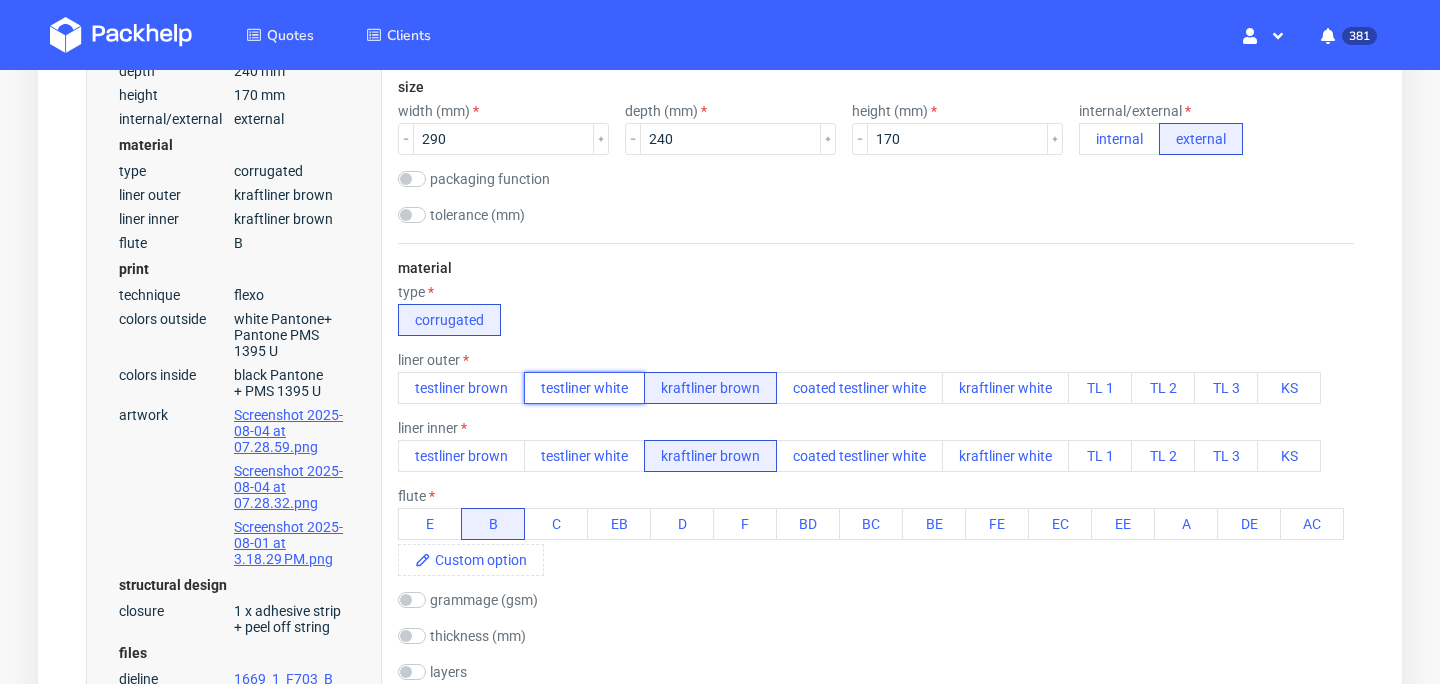 click on "testliner white" at bounding box center (584, 388) 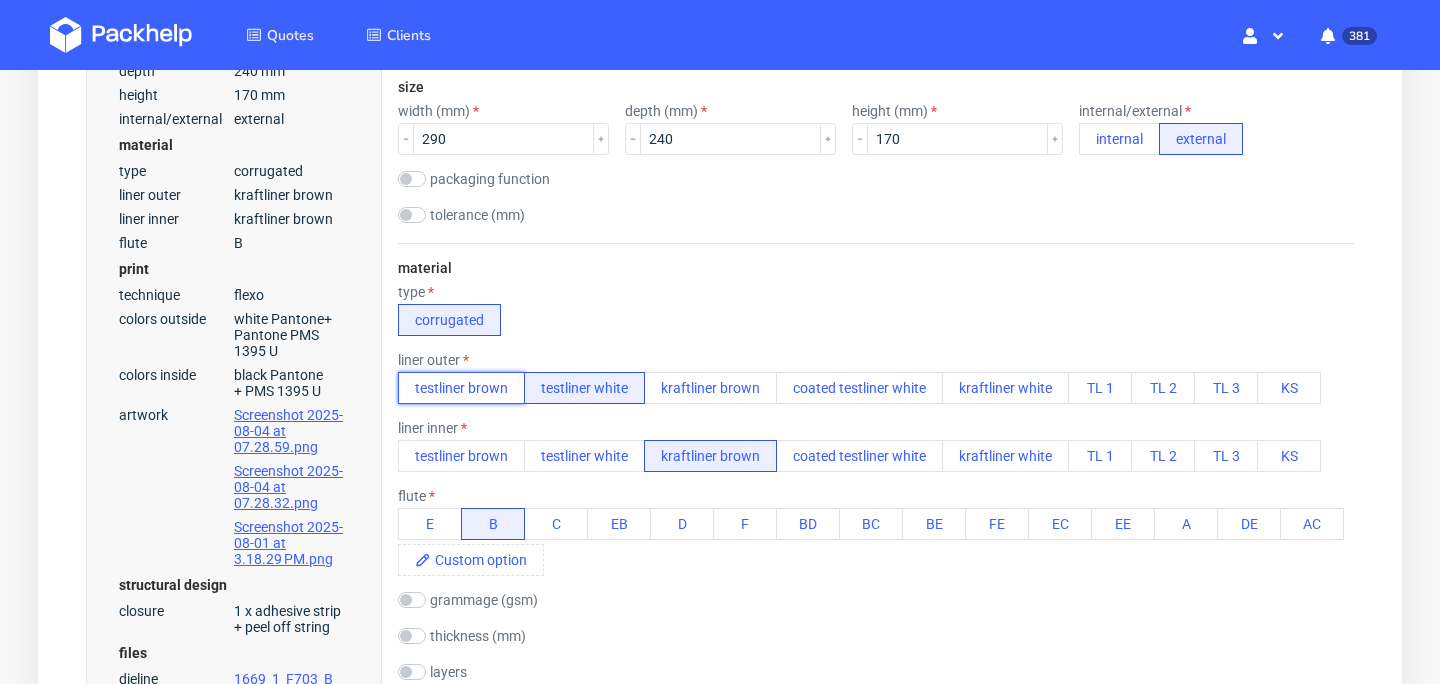 click on "testliner brown" at bounding box center [461, 388] 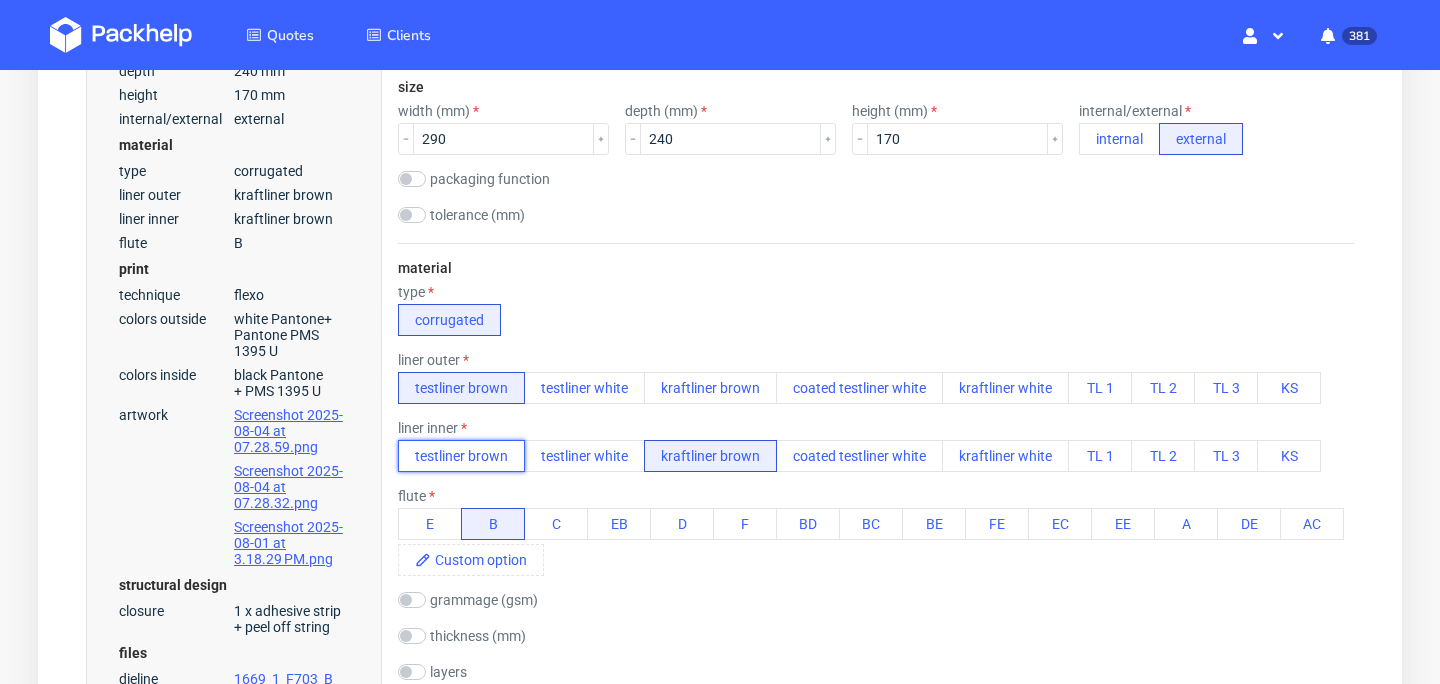 click on "testliner brown" at bounding box center [461, 456] 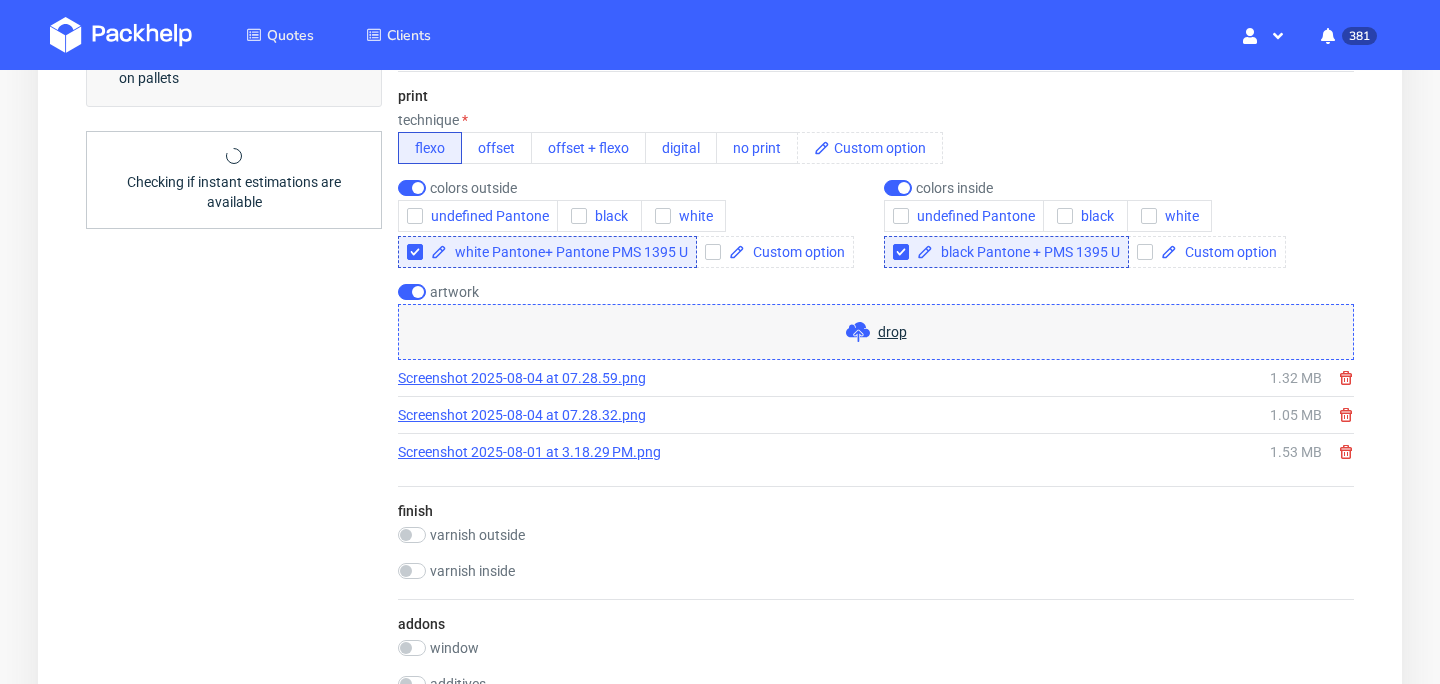 scroll, scrollTop: 1237, scrollLeft: 0, axis: vertical 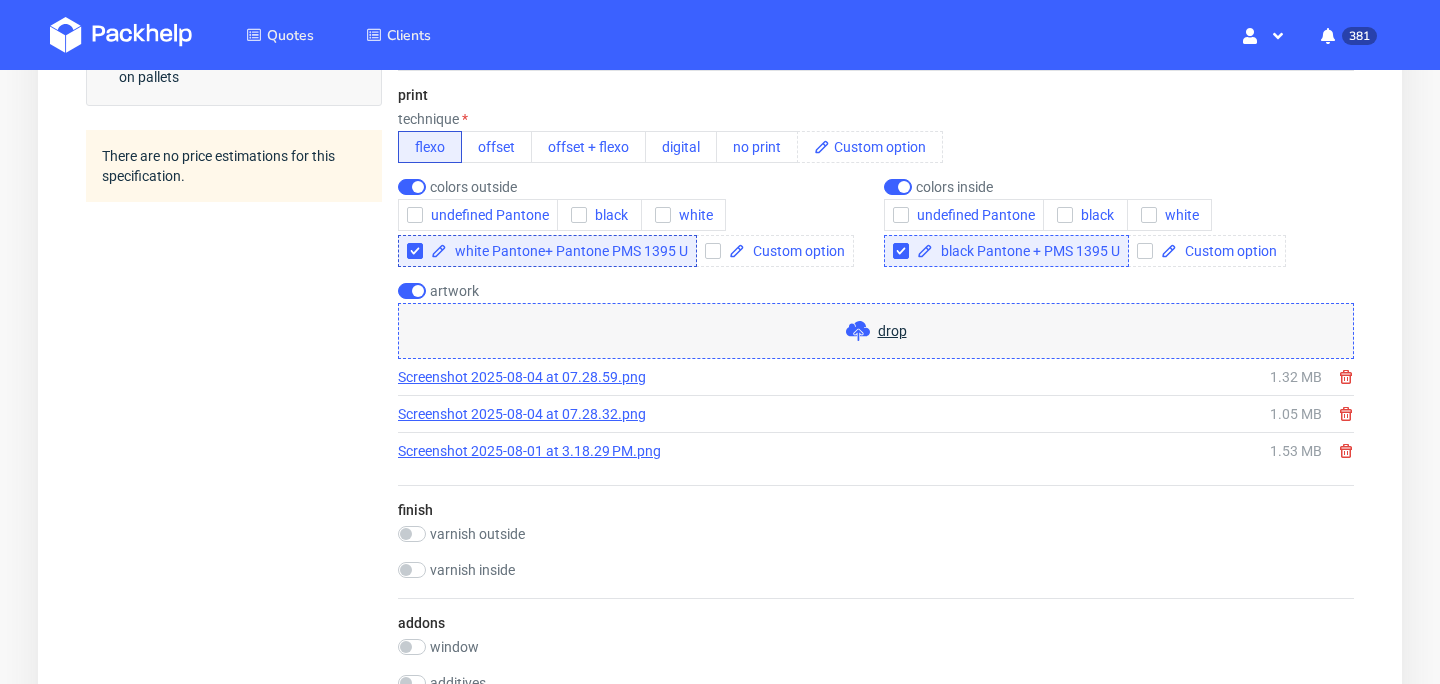 click on "black Pantone + PMS 1395 U" at bounding box center [1026, 251] 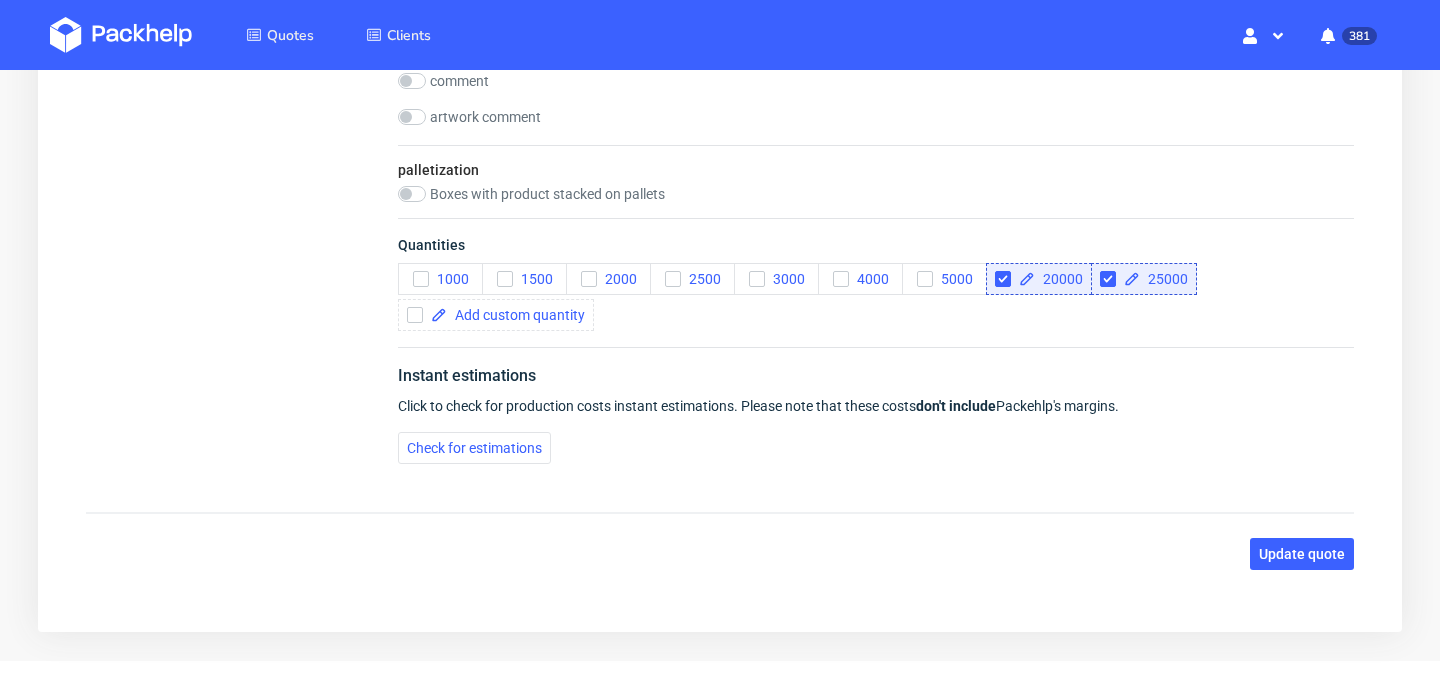 scroll, scrollTop: 2498, scrollLeft: 0, axis: vertical 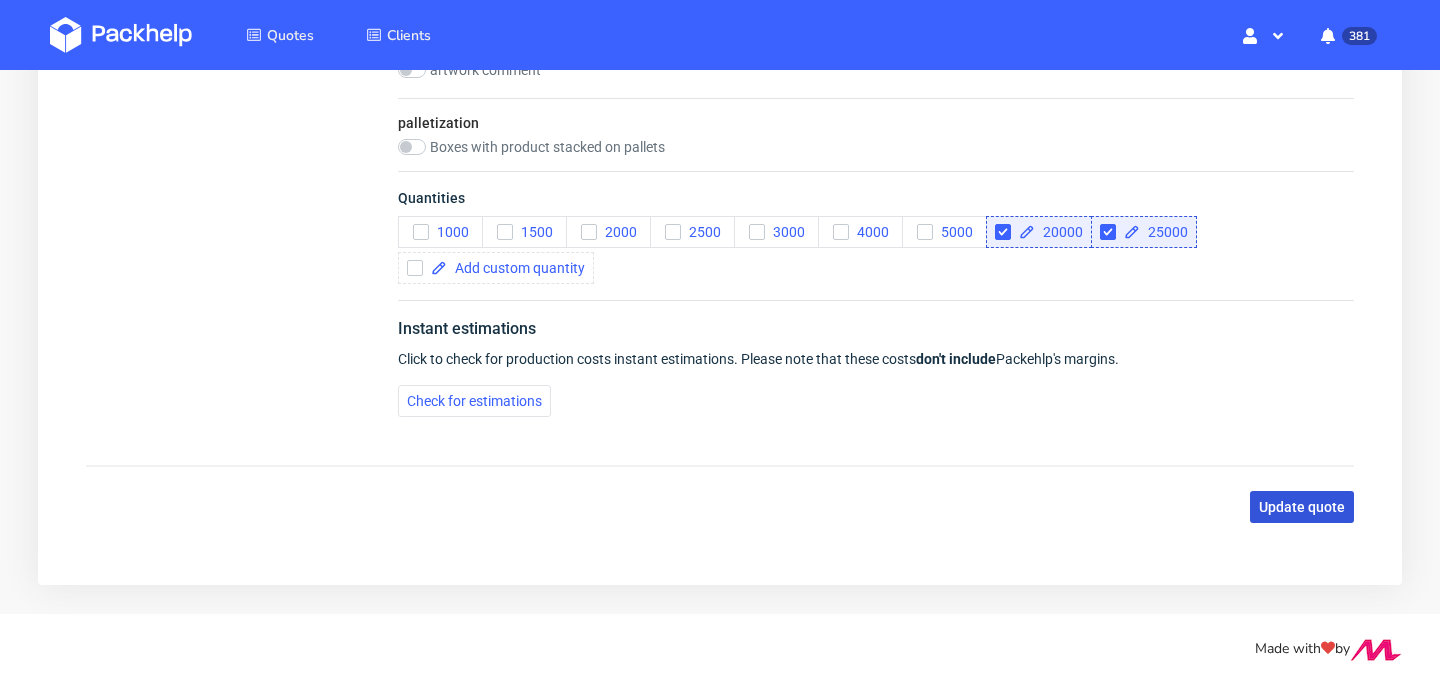 click on "Update quote" at bounding box center (1302, 507) 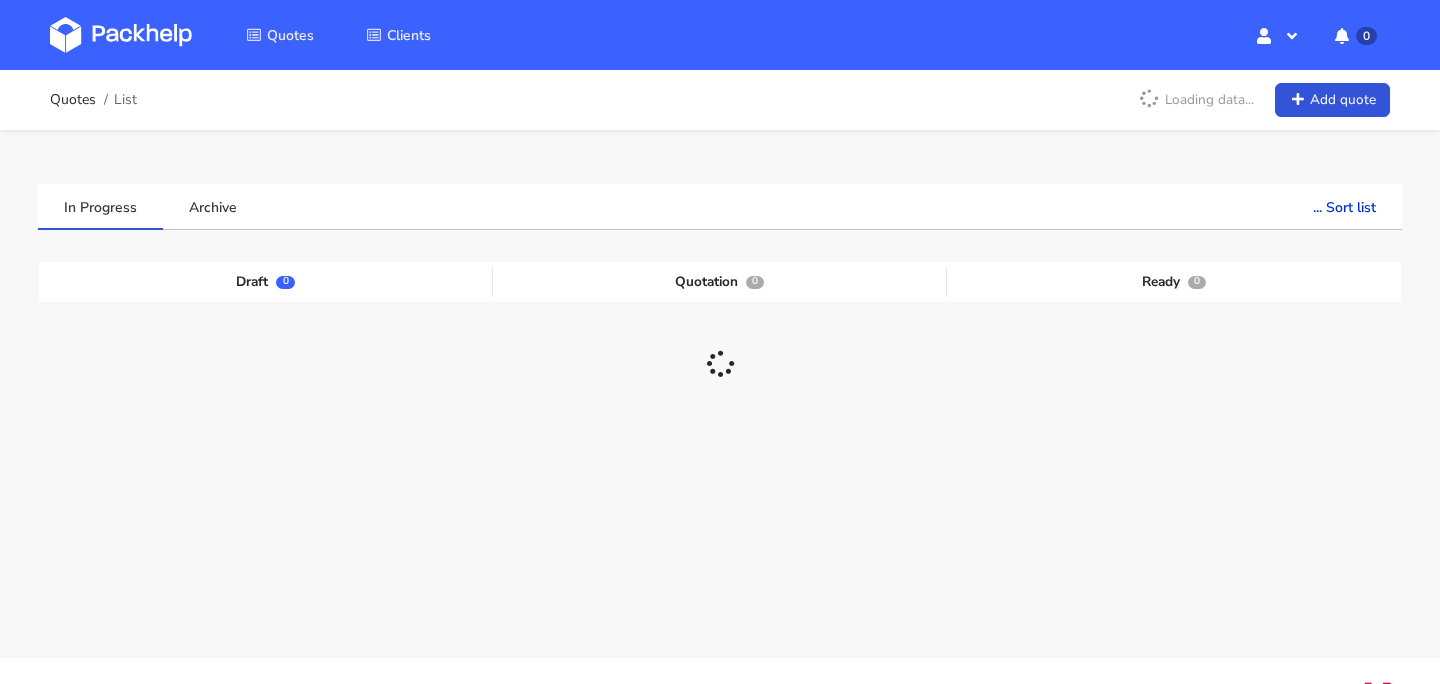 scroll, scrollTop: 0, scrollLeft: 0, axis: both 